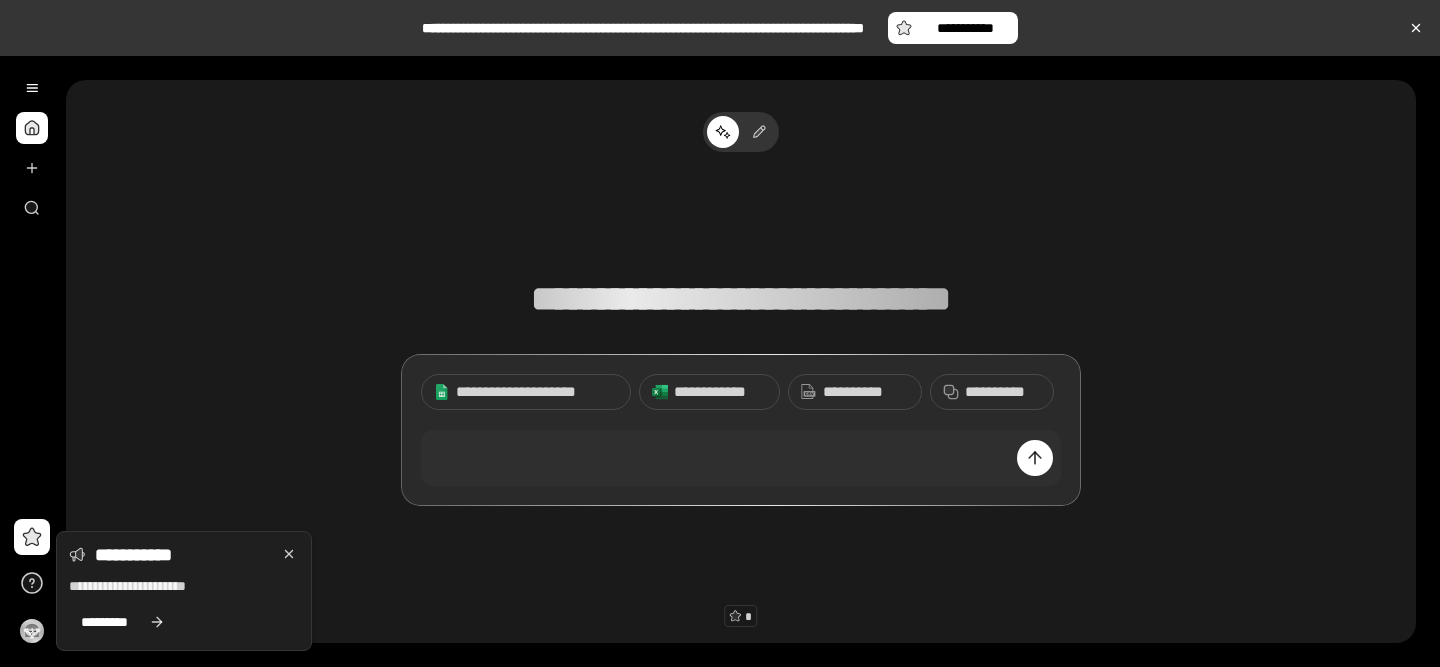 scroll, scrollTop: 0, scrollLeft: 0, axis: both 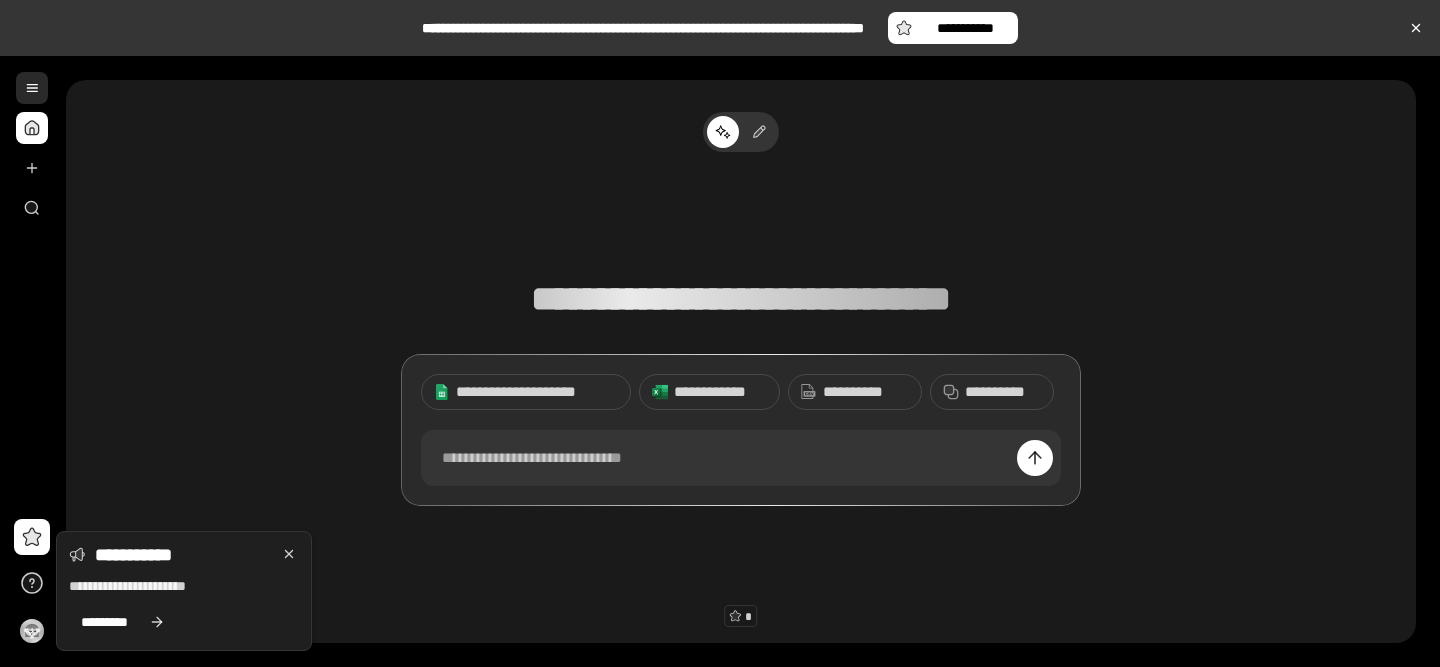 click at bounding box center (32, 88) 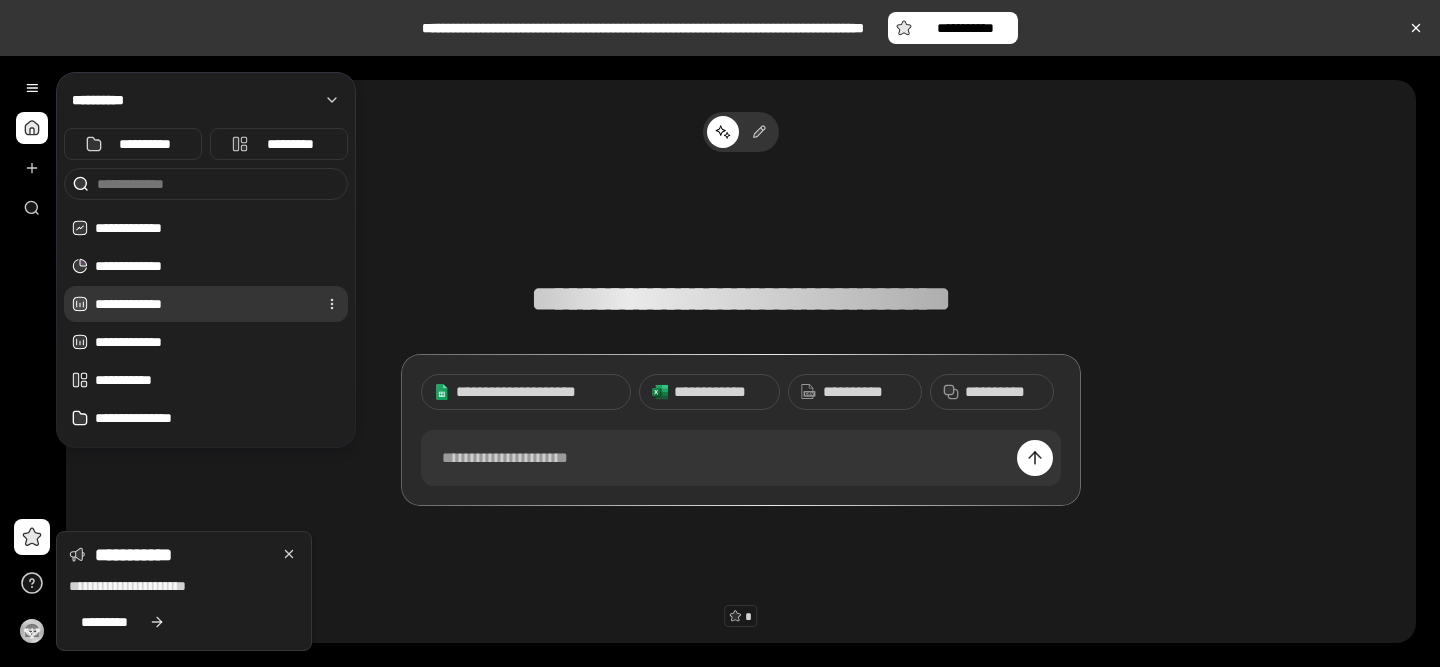 click on "**********" at bounding box center [202, 304] 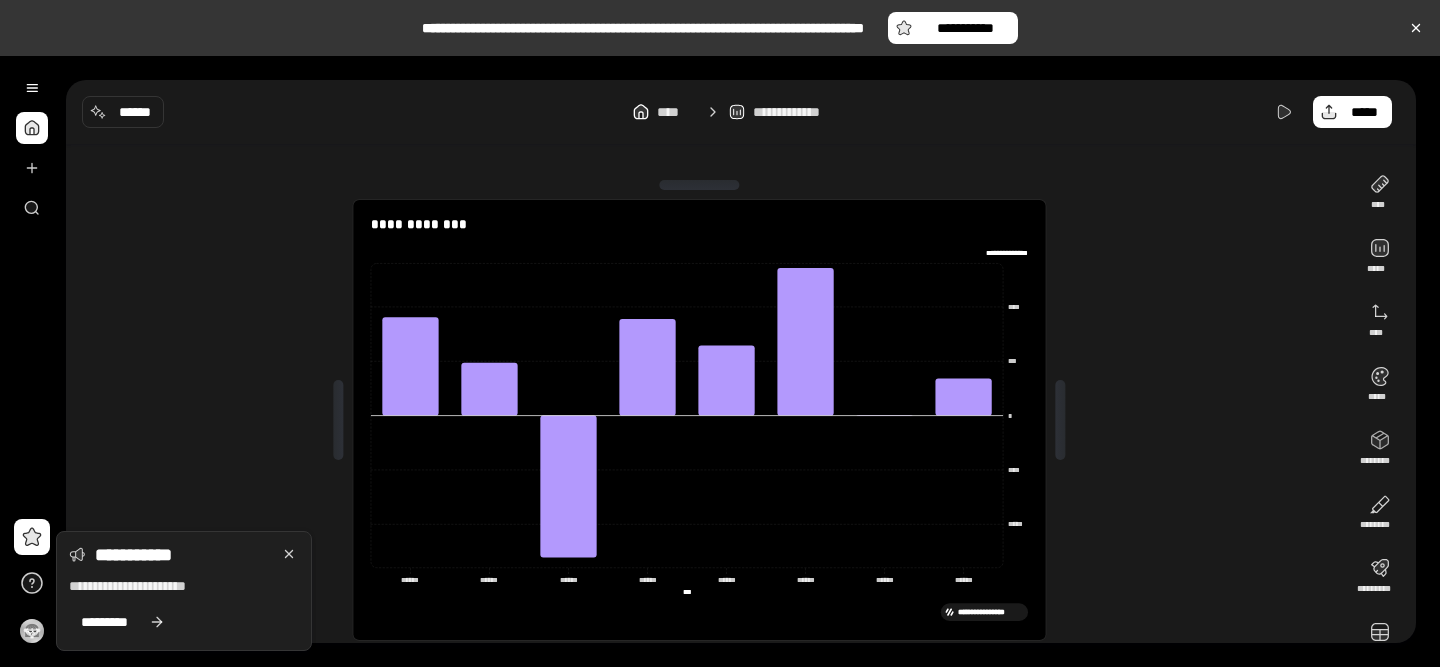 click on "**********" at bounding box center [707, 420] 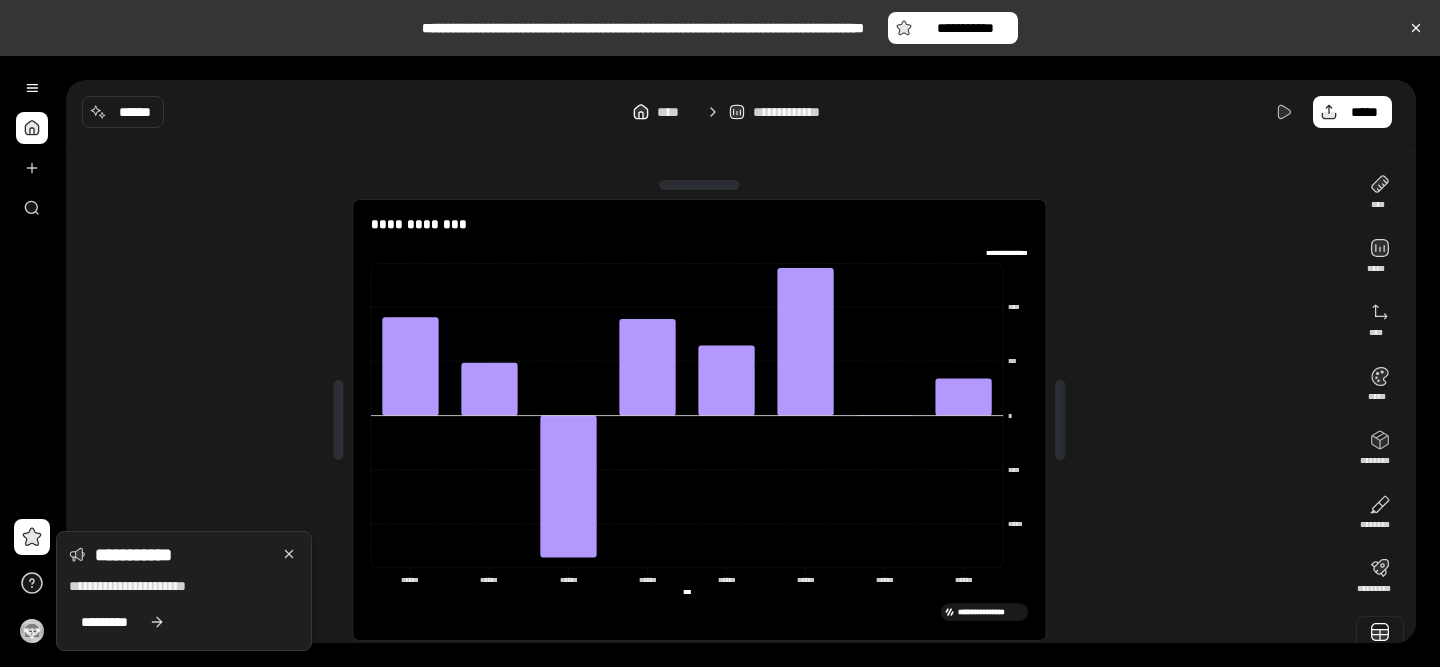 click at bounding box center [1380, 640] 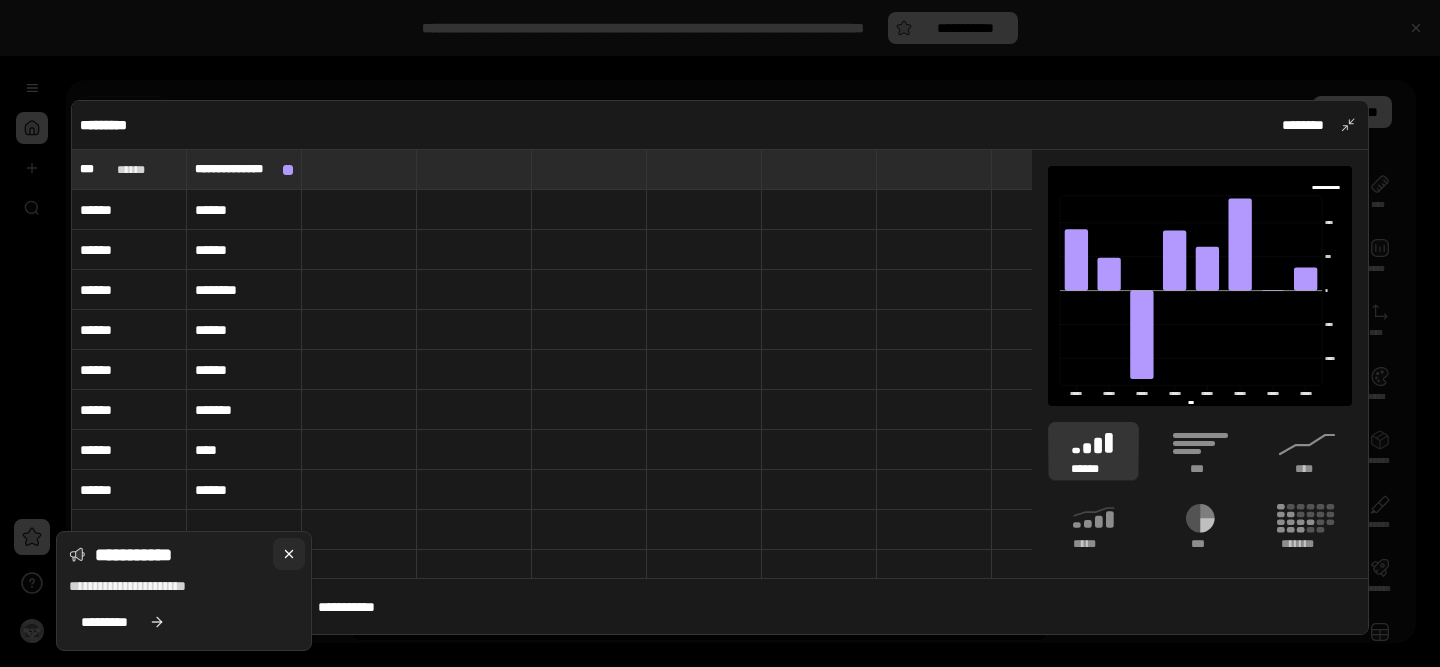 click at bounding box center (289, 554) 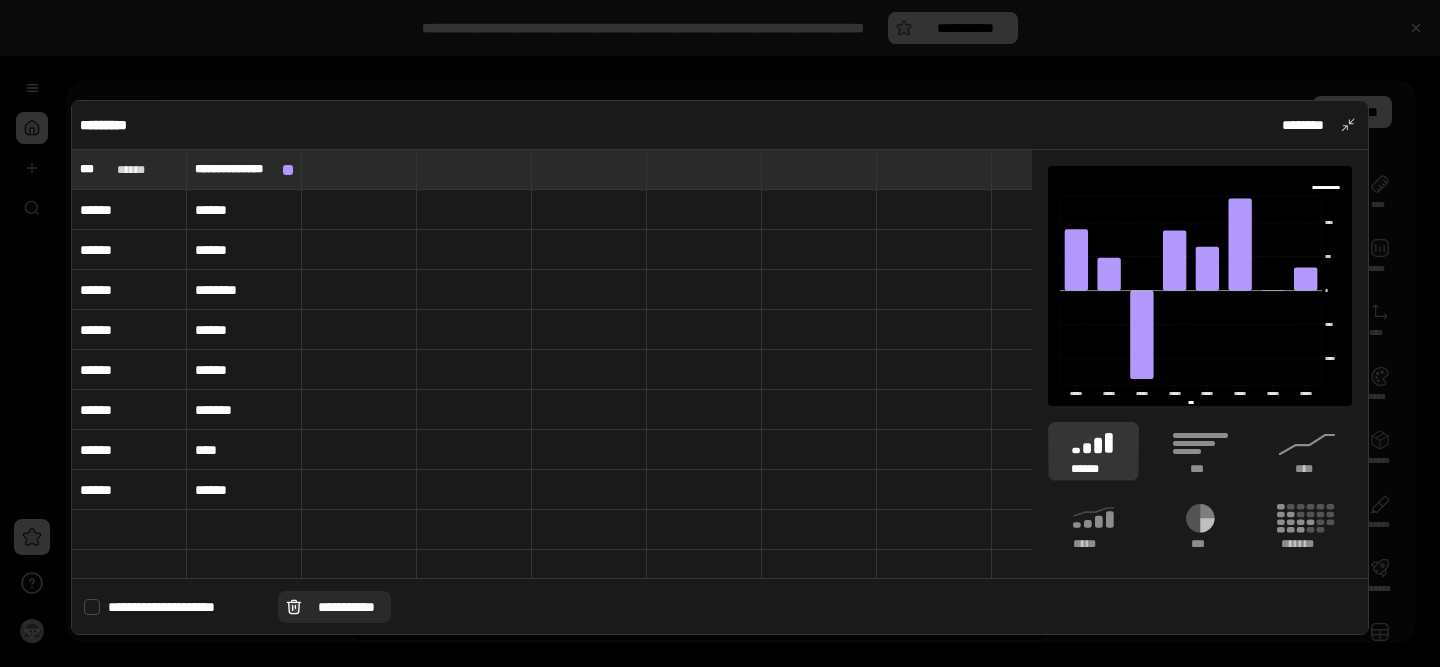 click on "**********" at bounding box center [346, 607] 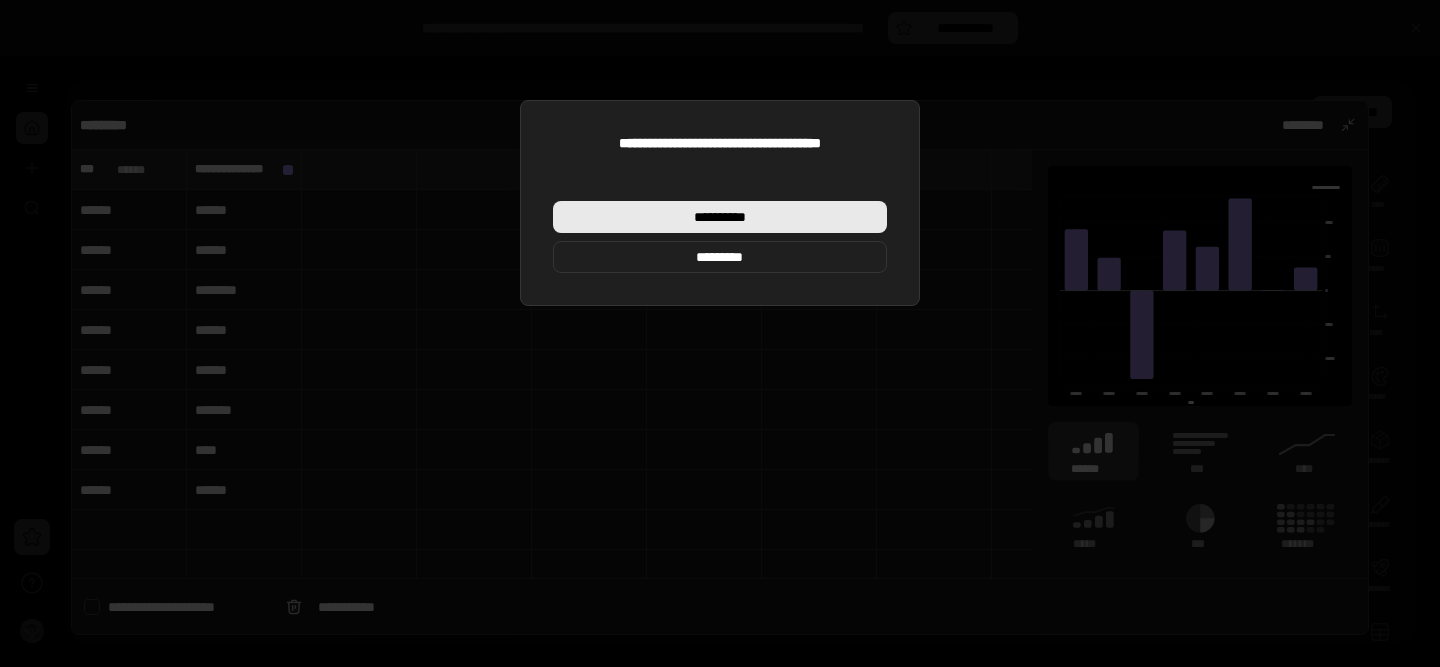 click on "**********" at bounding box center (720, 217) 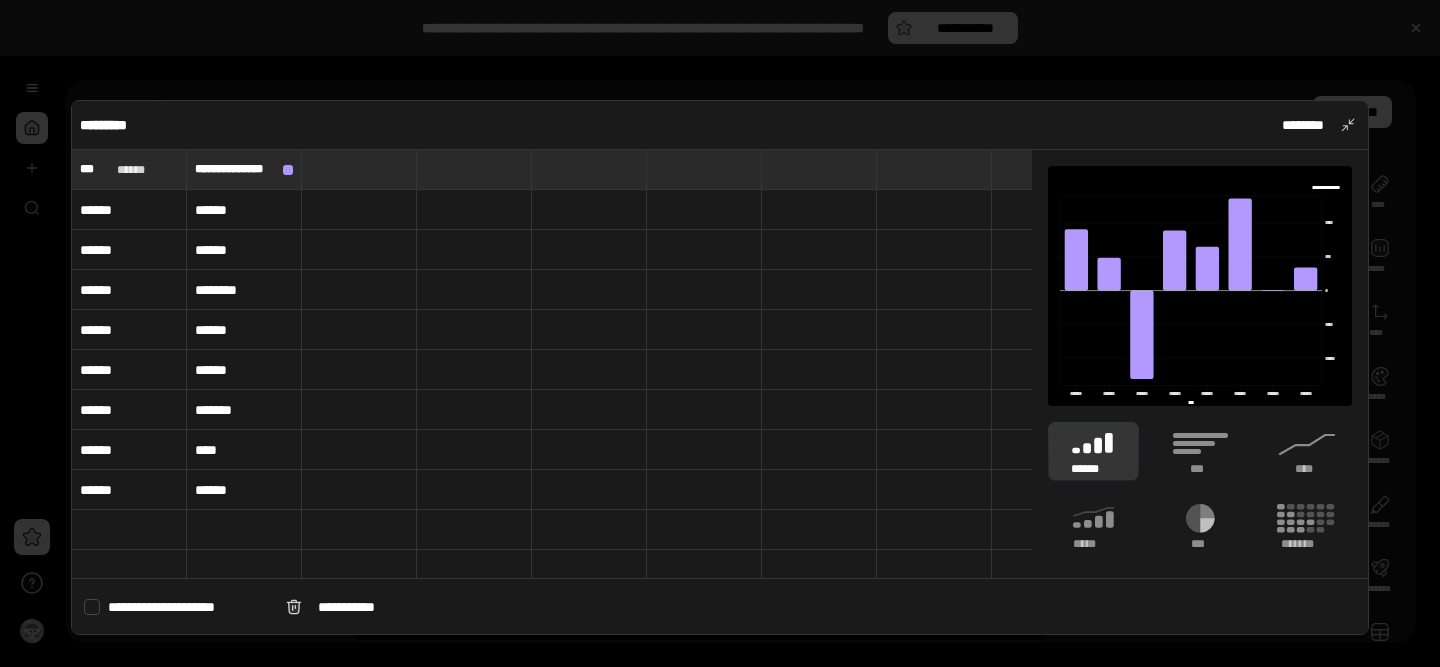type 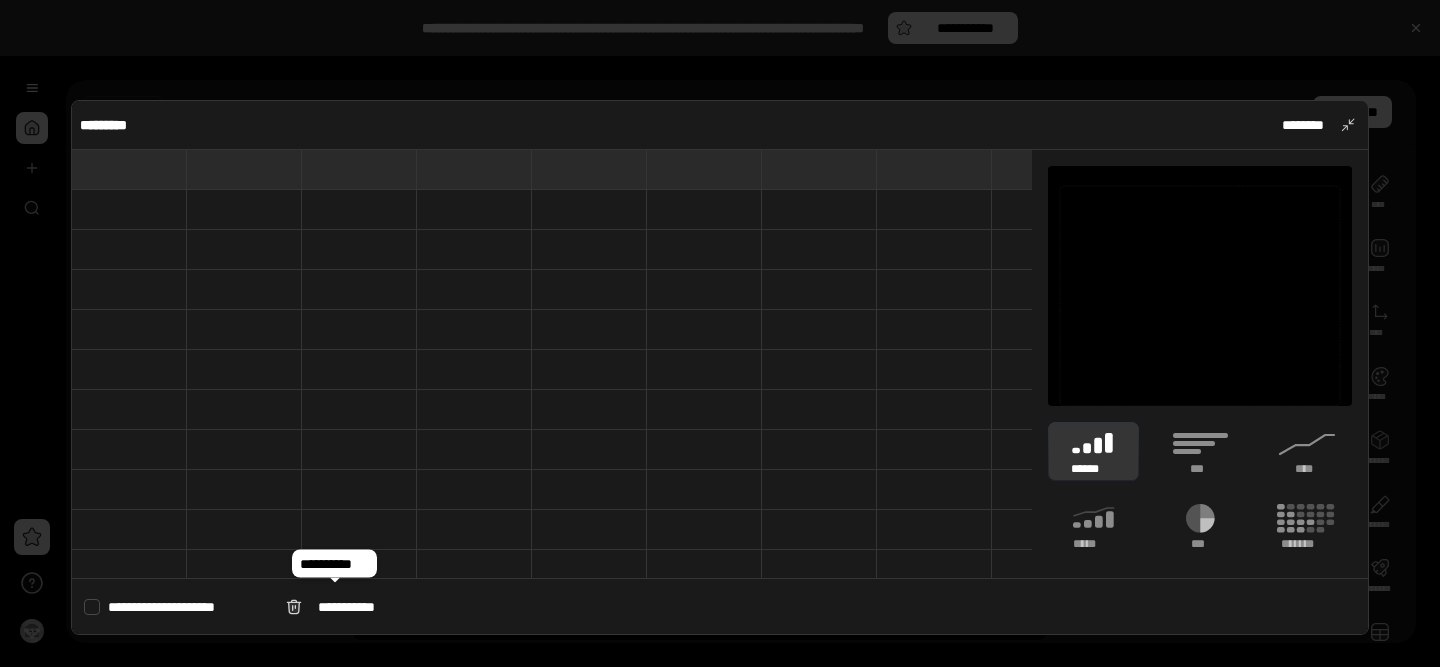 click at bounding box center [129, 210] 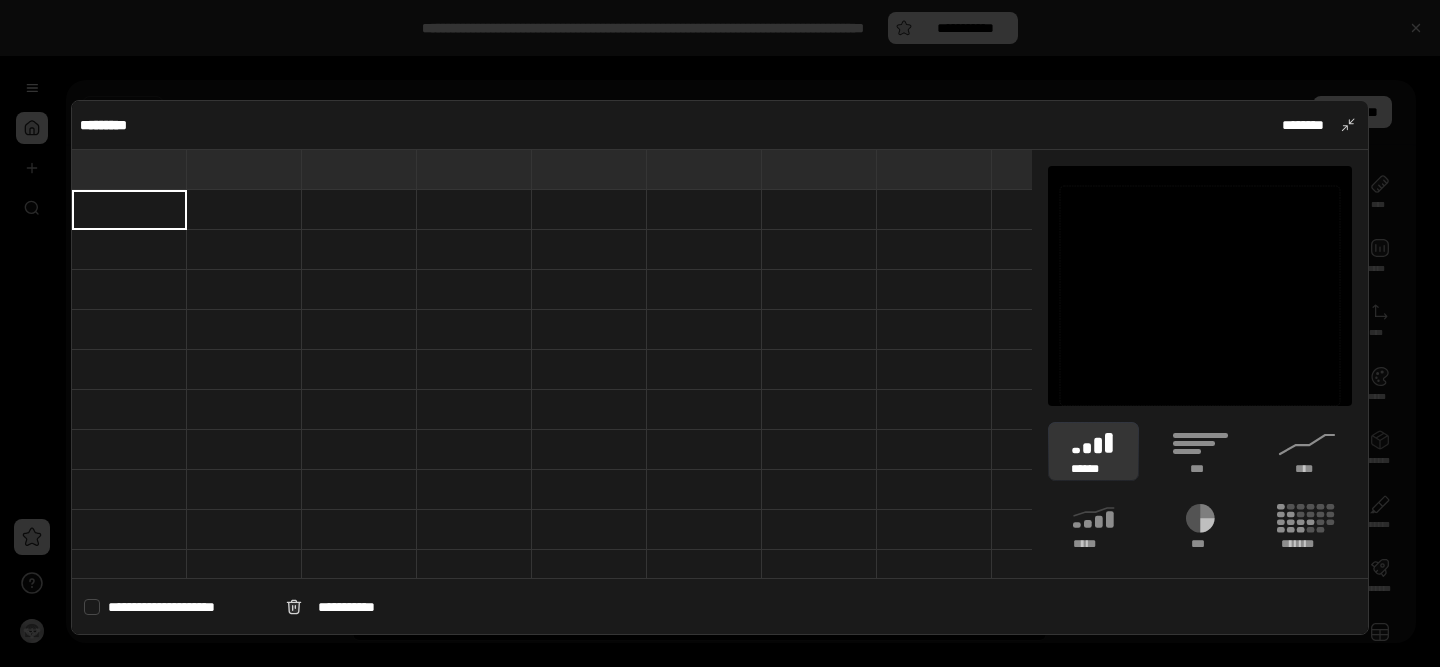 click at bounding box center (129, 210) 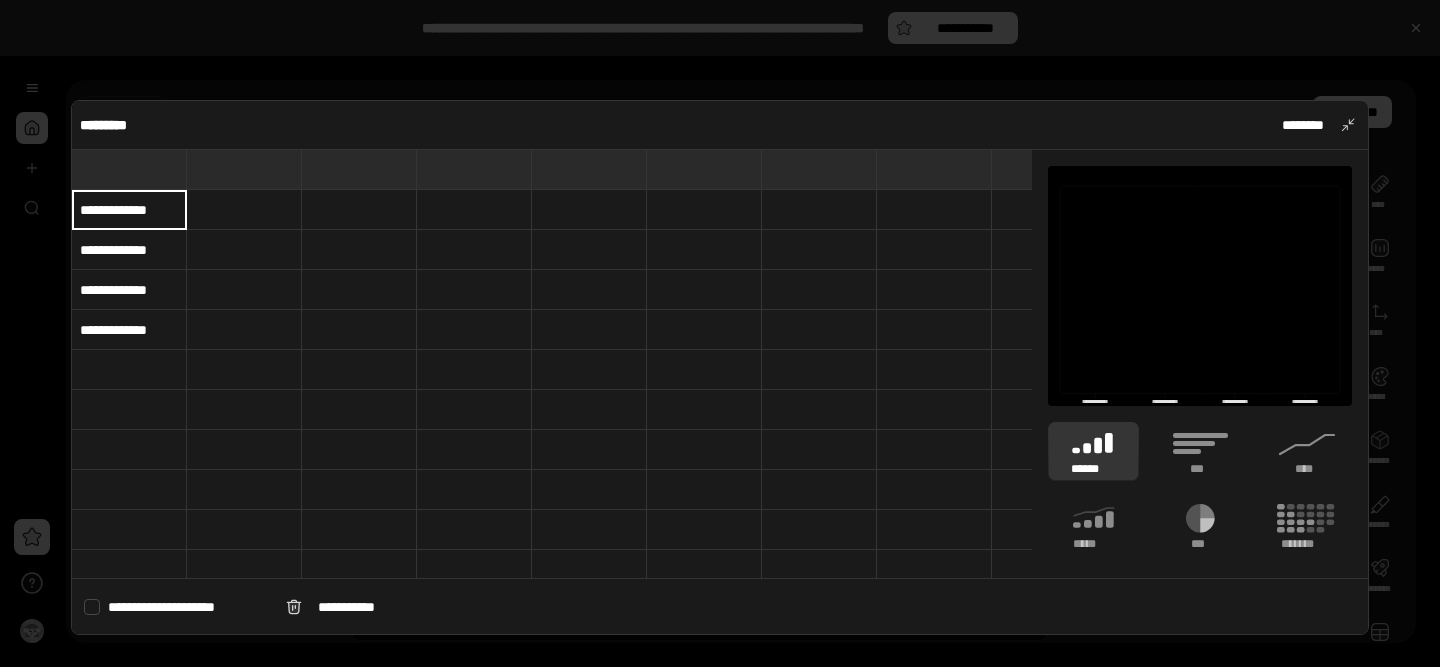 click on "**********" at bounding box center (129, 330) 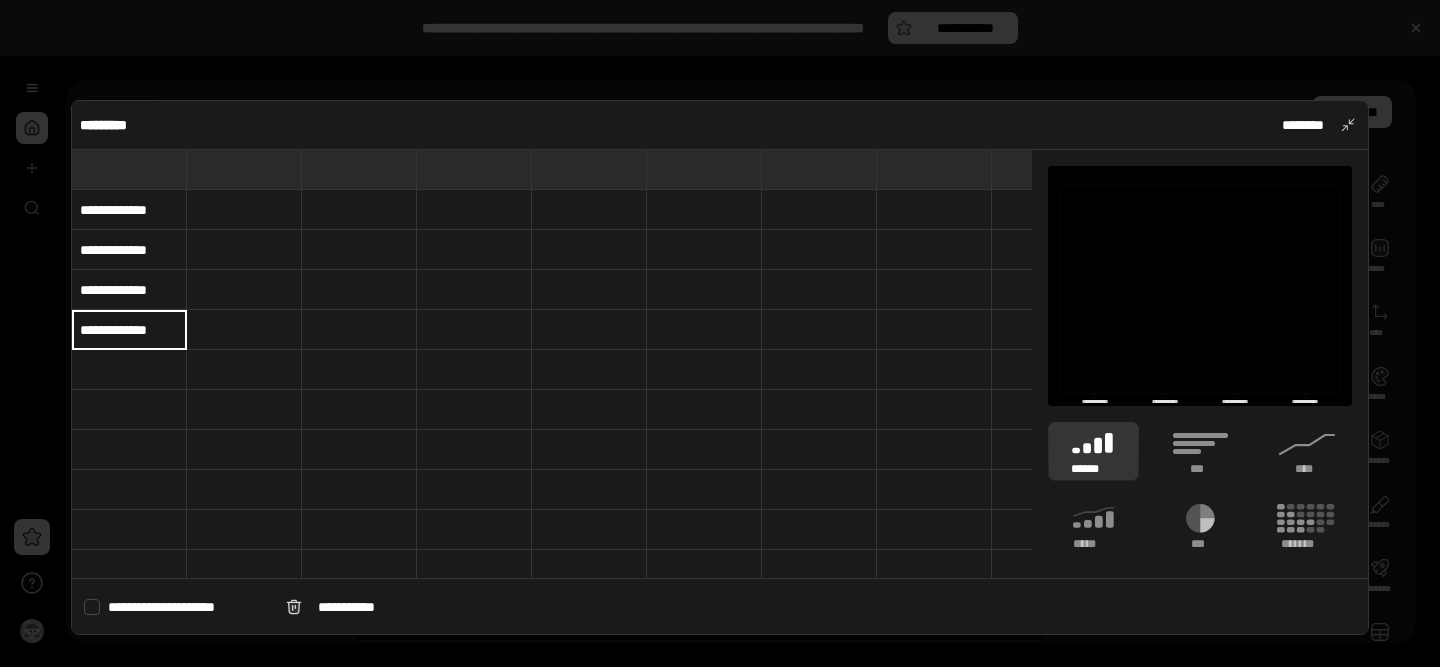 click on "**********" at bounding box center (129, 330) 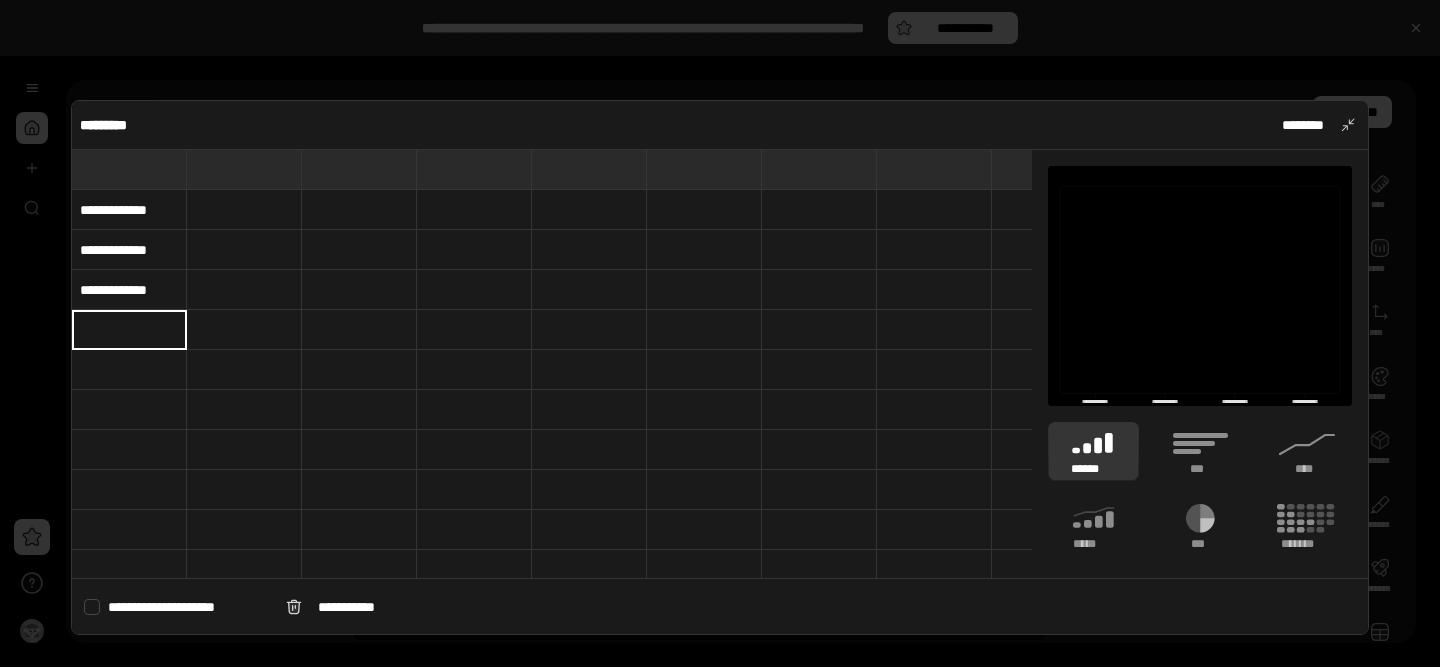 type 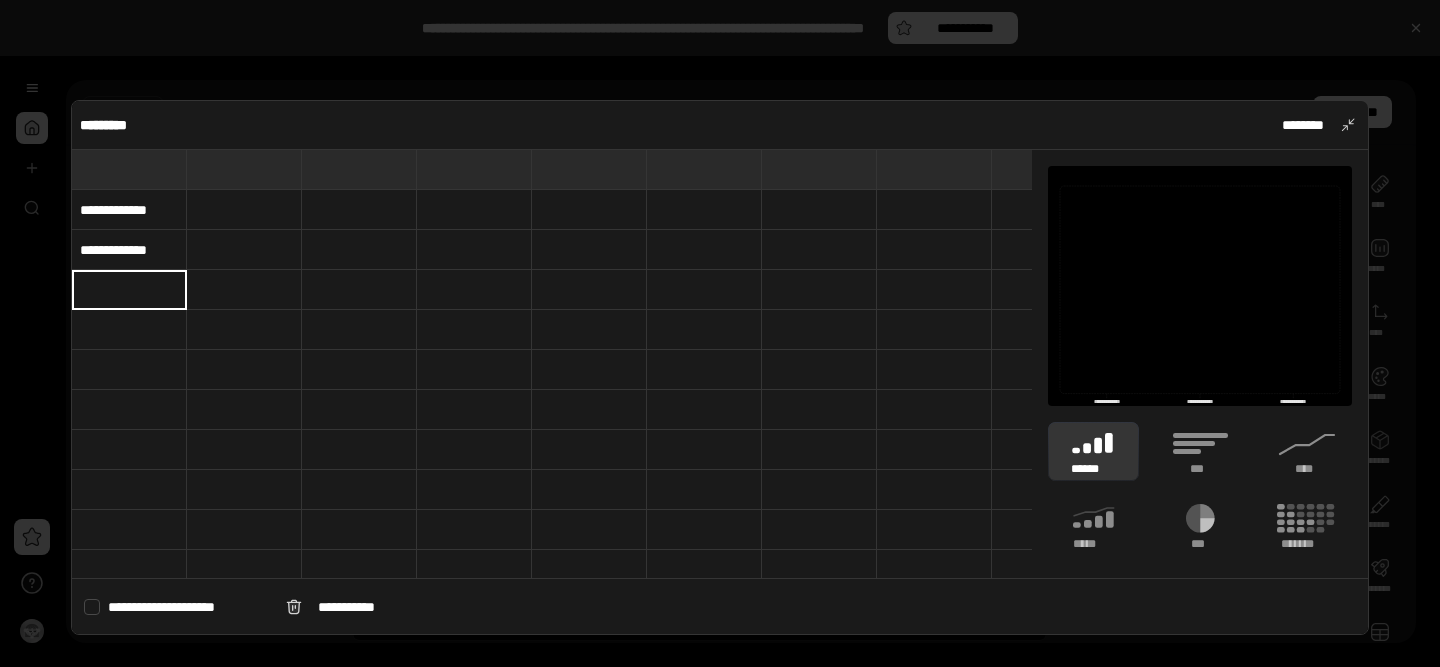 click at bounding box center [129, 289] 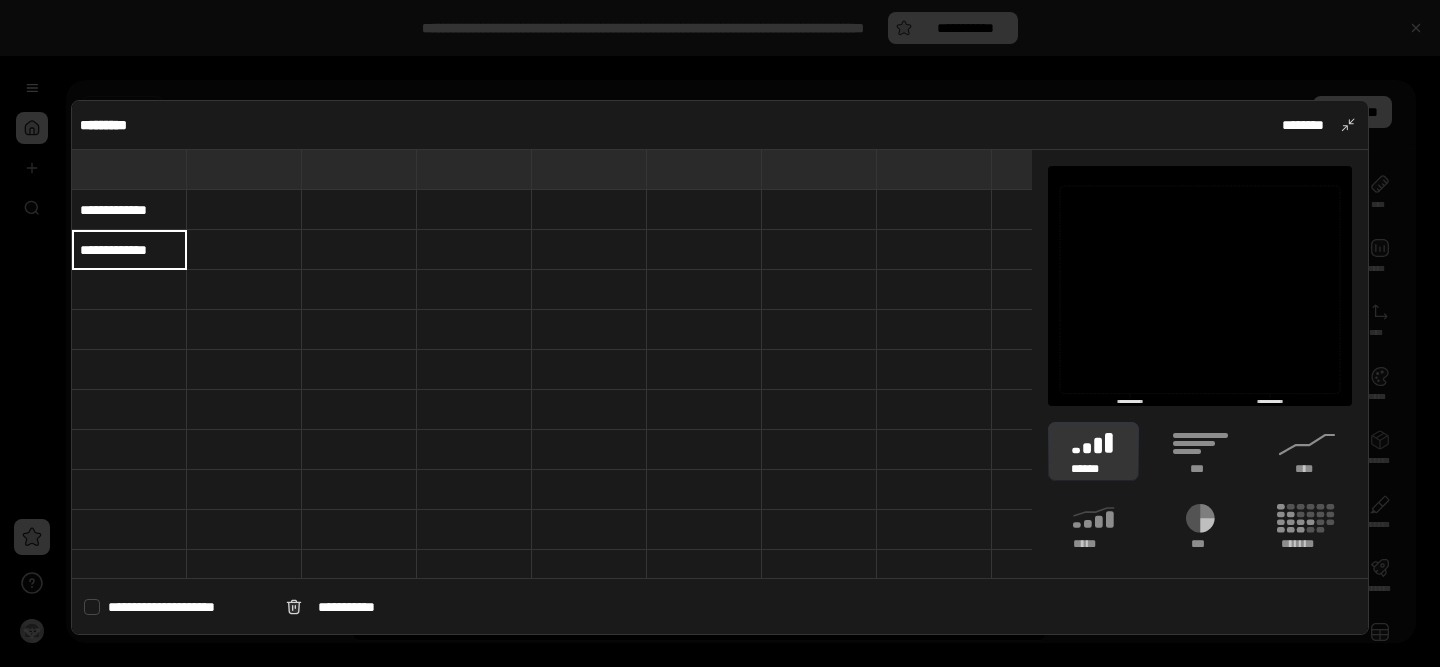 click on "**********" at bounding box center (129, 250) 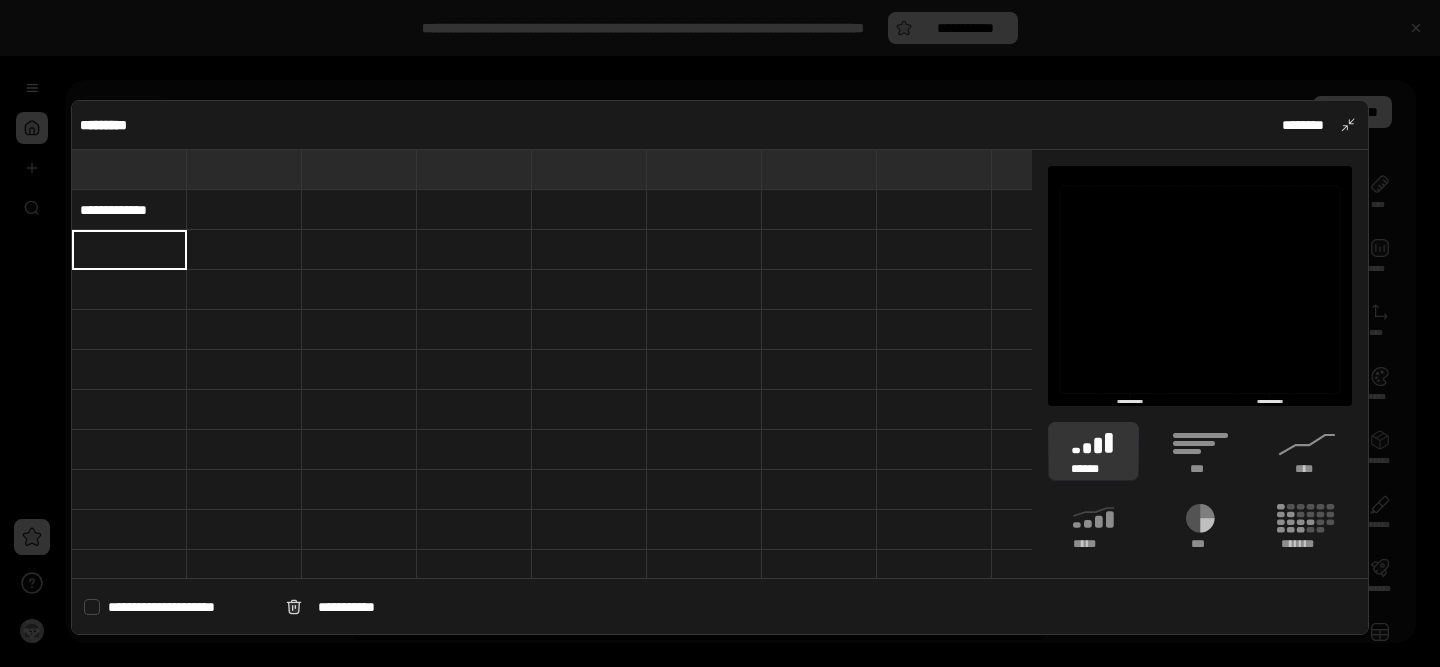 type 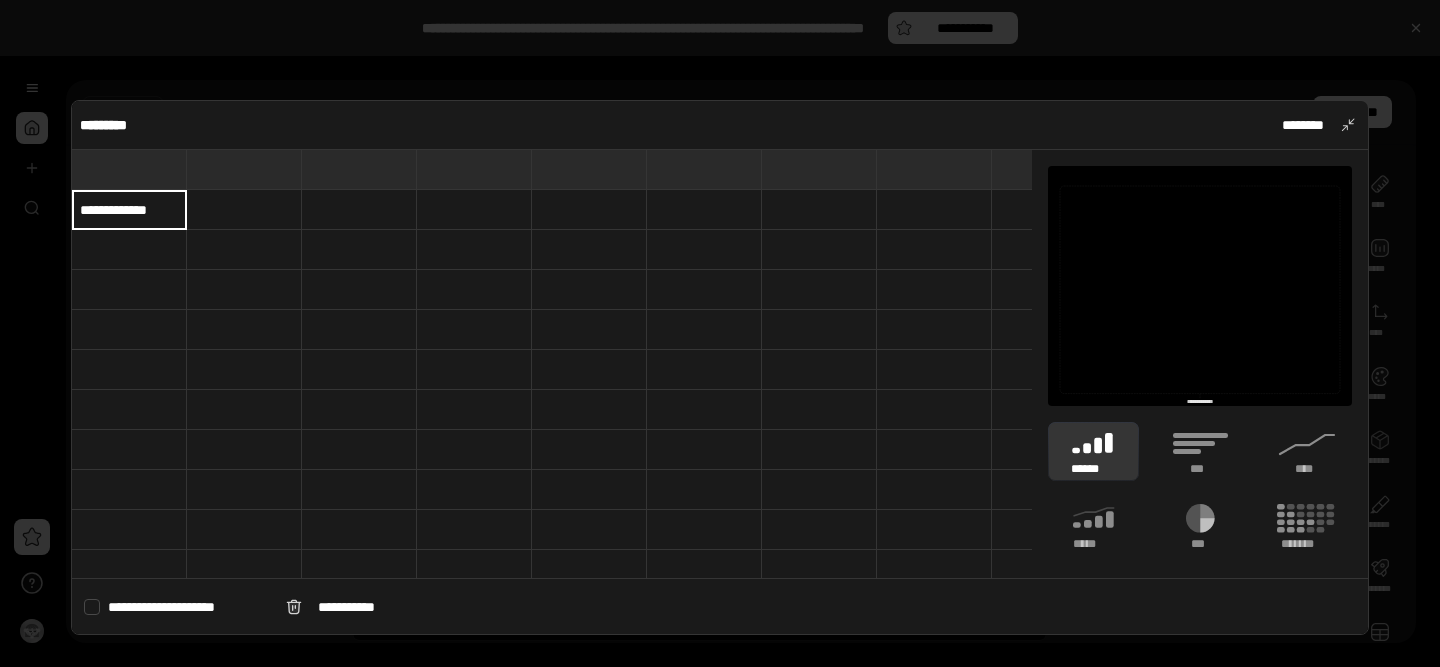 click on "**********" at bounding box center [129, 210] 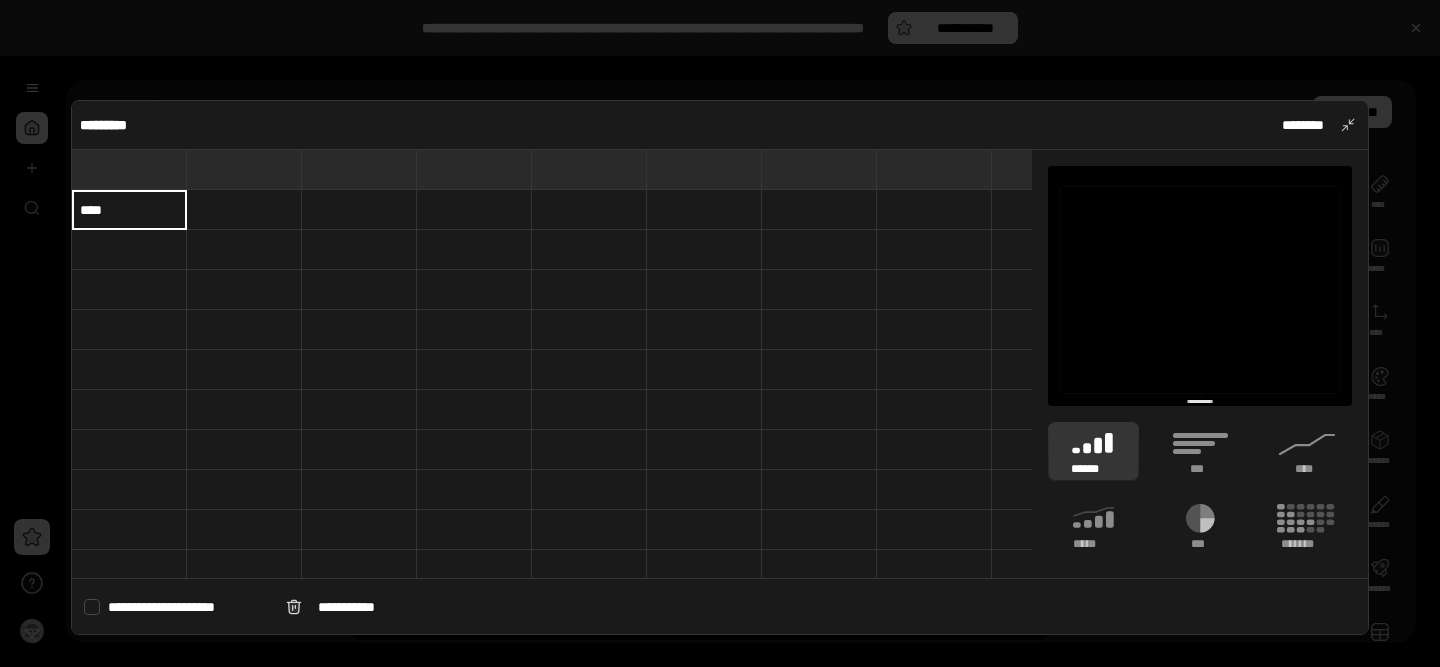 type on "****" 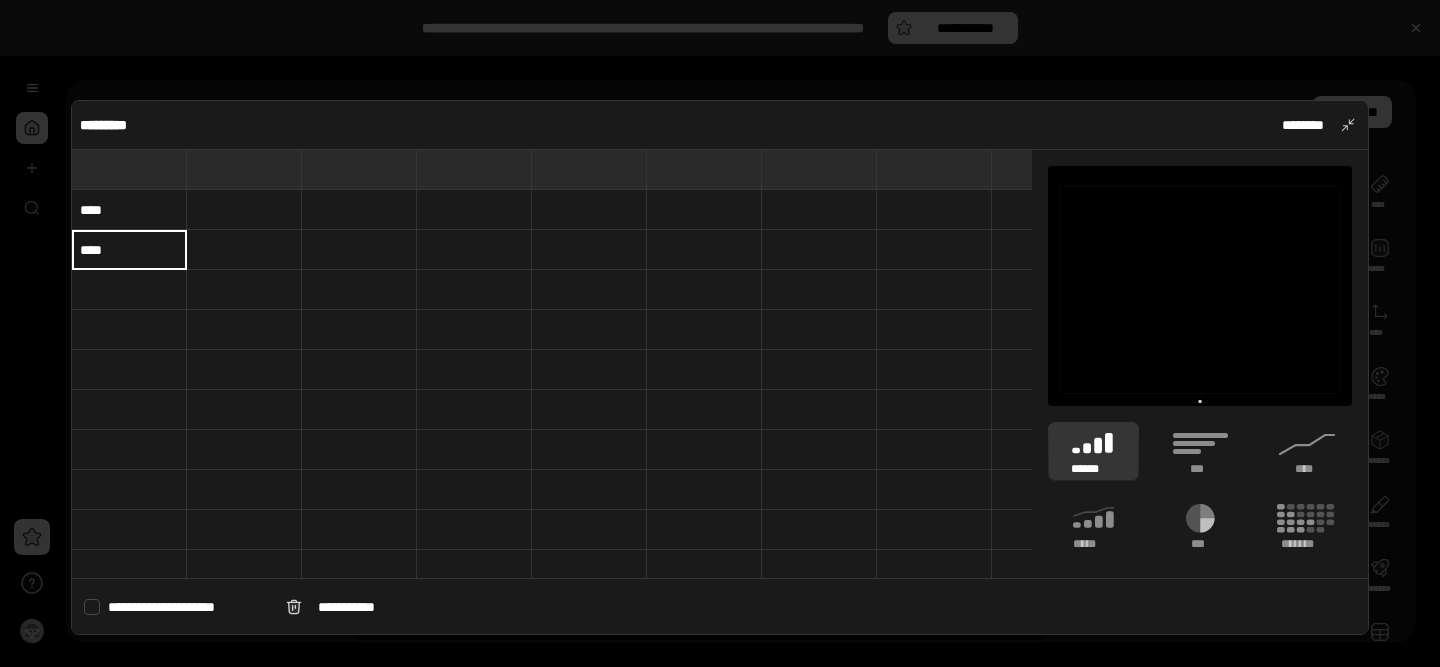 type on "****" 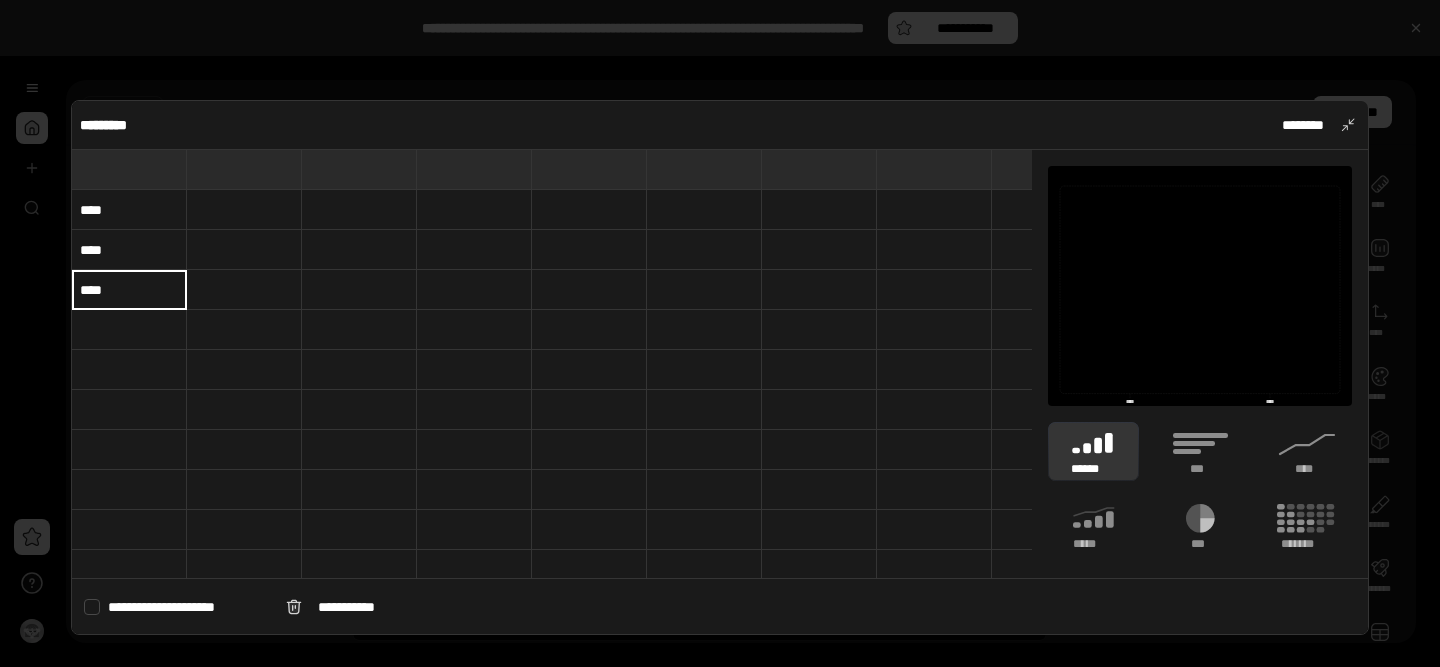 type on "****" 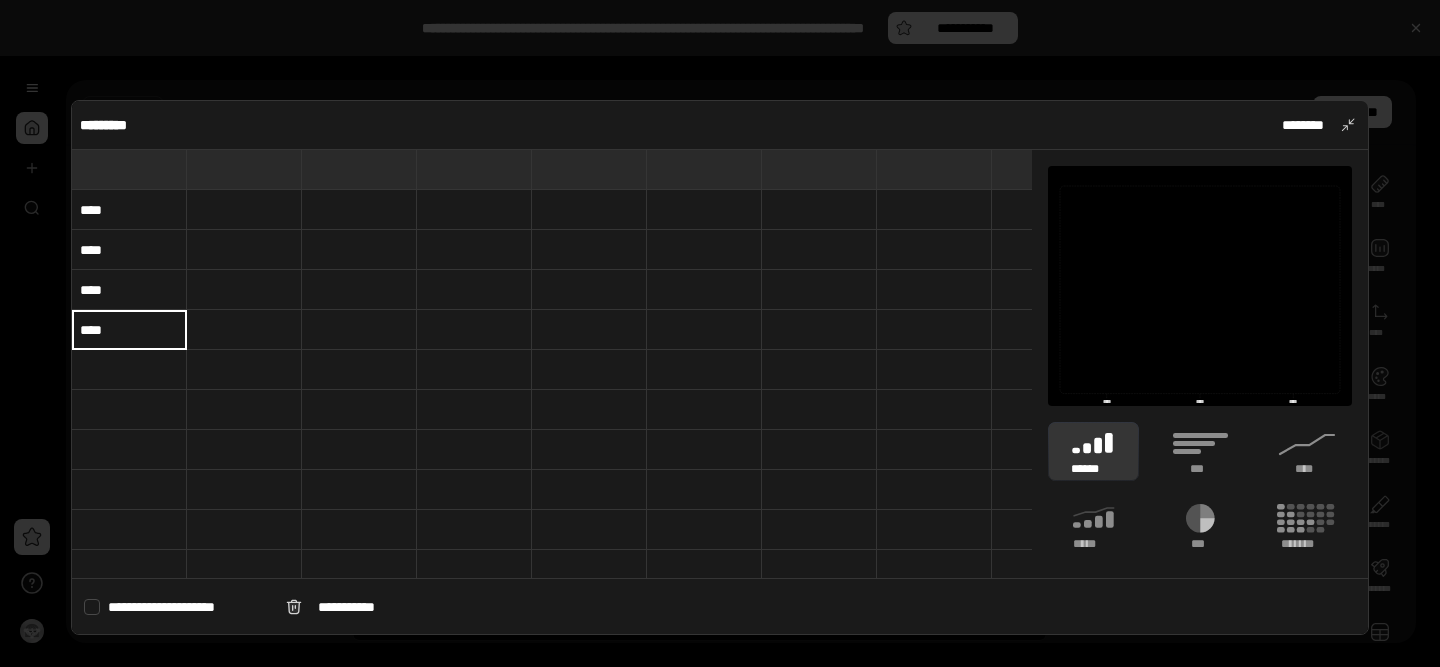 type on "****" 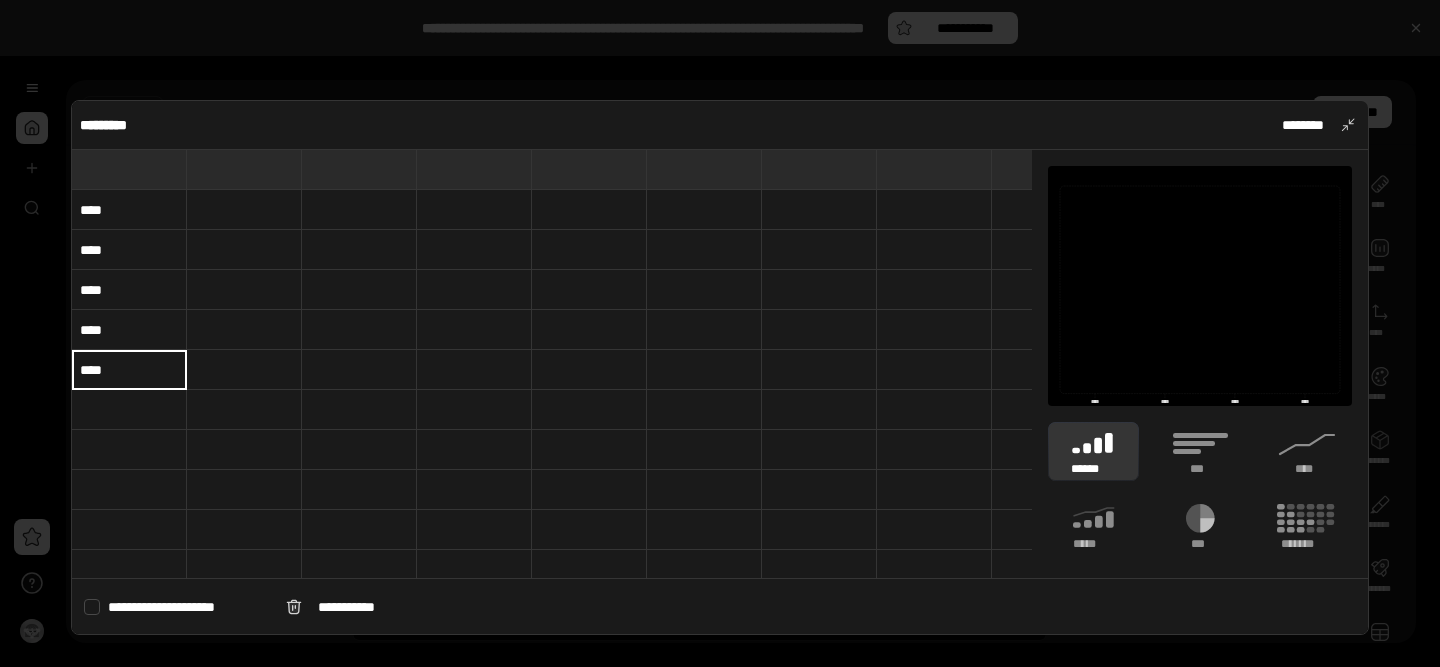 type on "****" 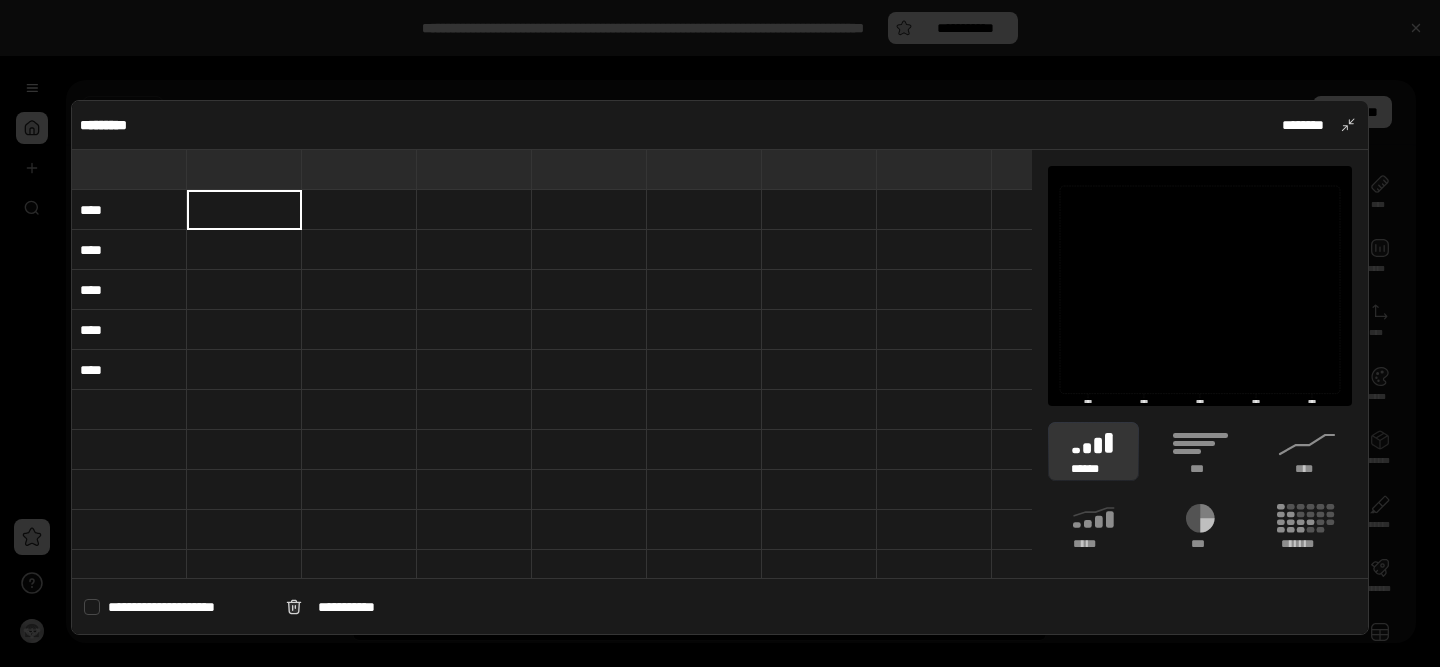 click on "****" at bounding box center [129, 250] 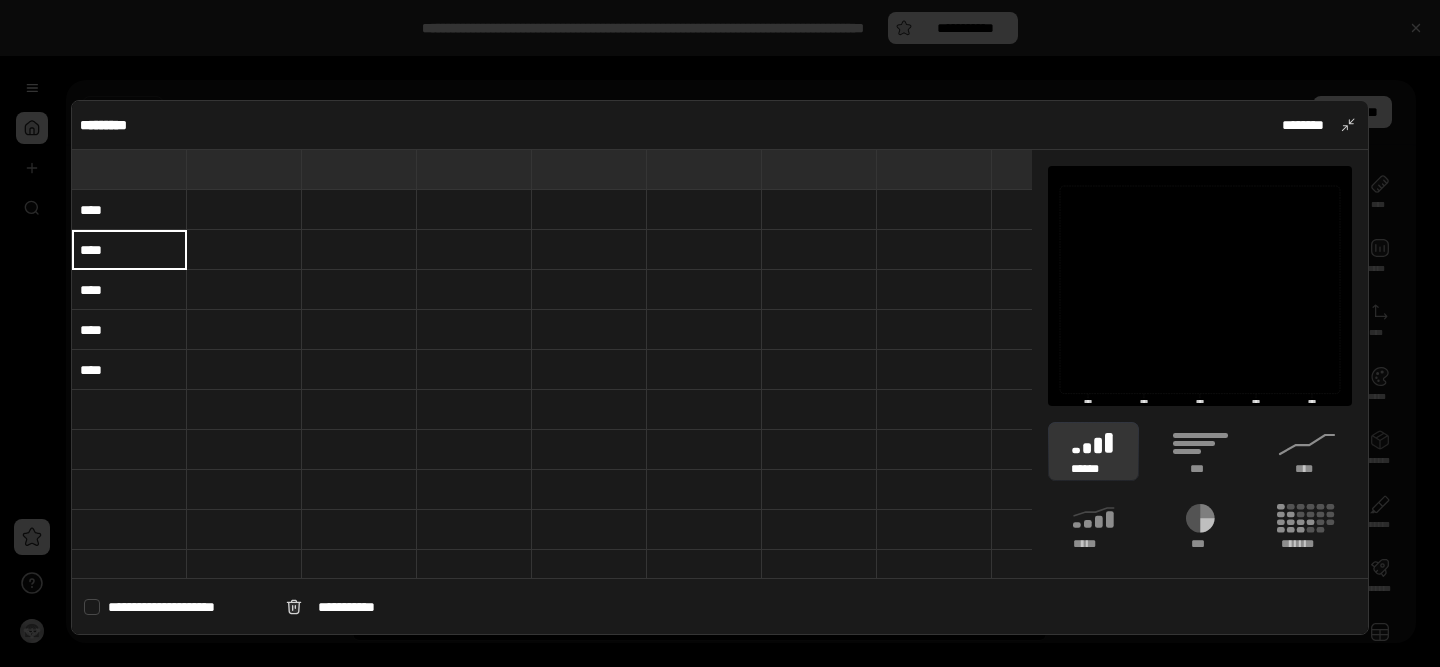 click on "****" at bounding box center [129, 250] 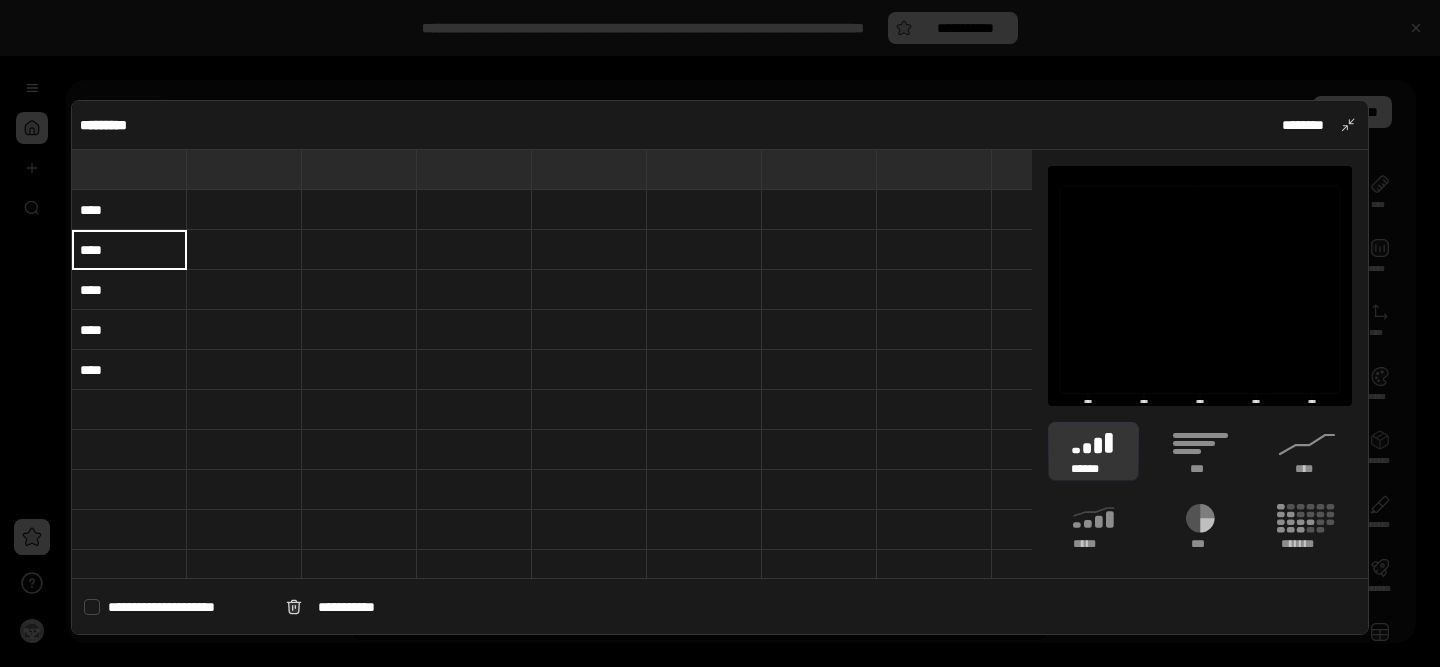 type on "****" 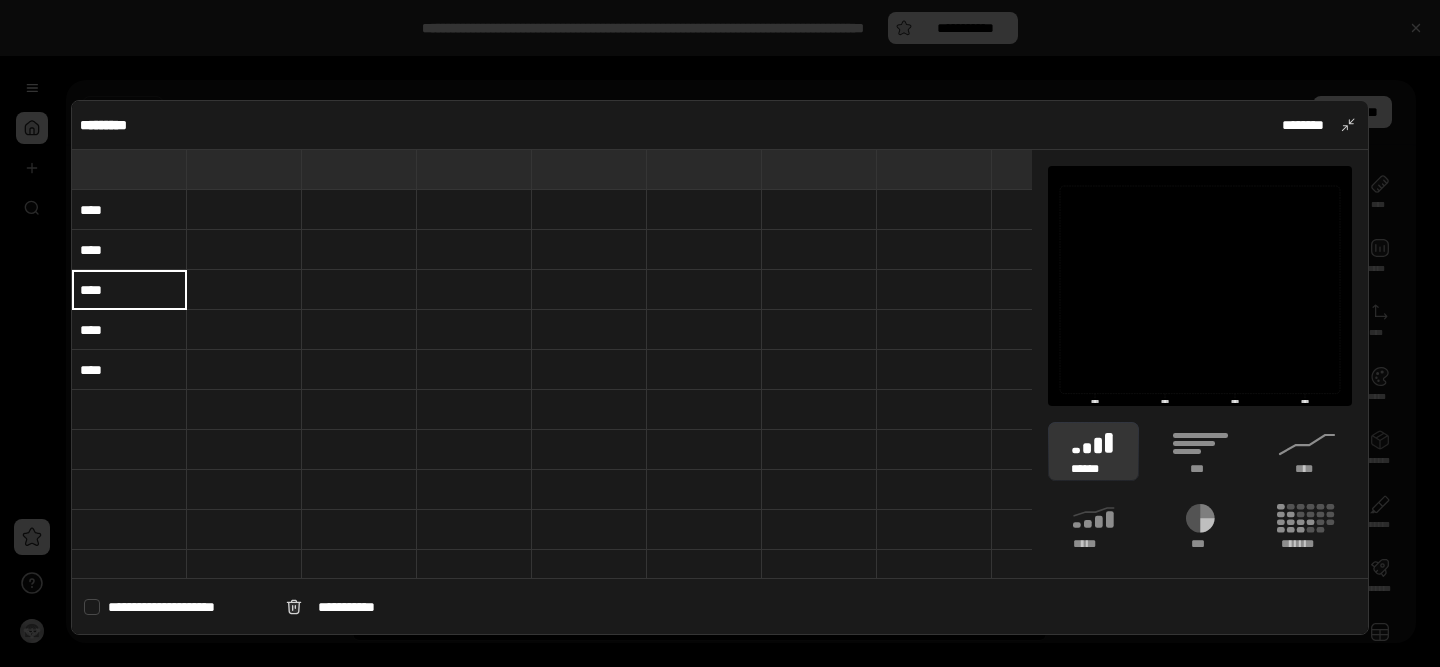 click on "****" at bounding box center (129, 290) 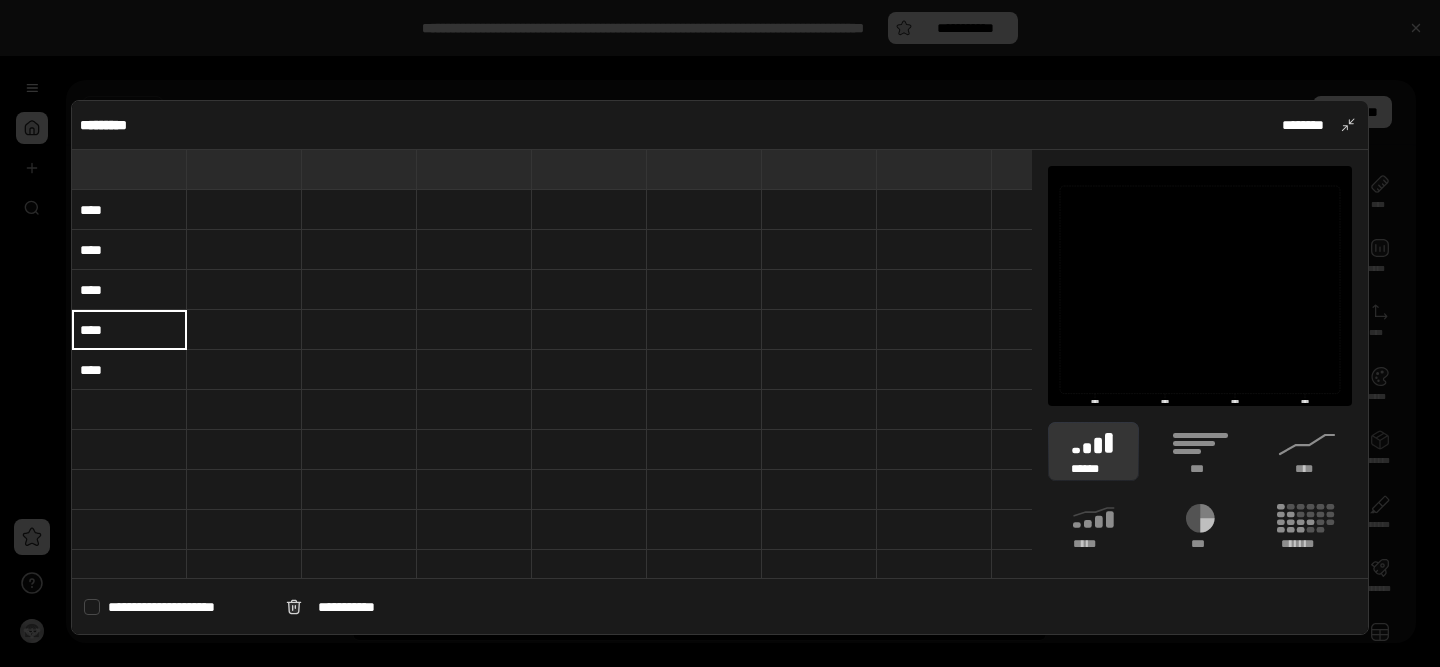 click on "****" at bounding box center [129, 329] 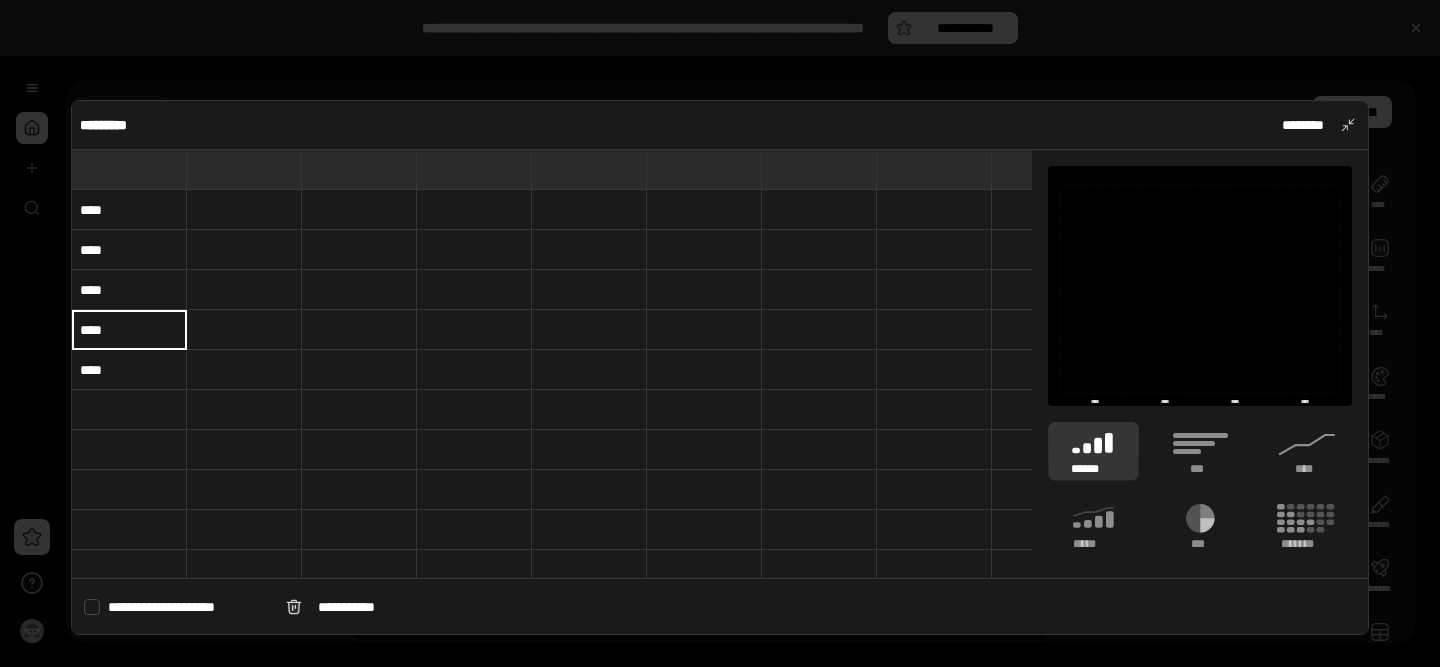 type on "****" 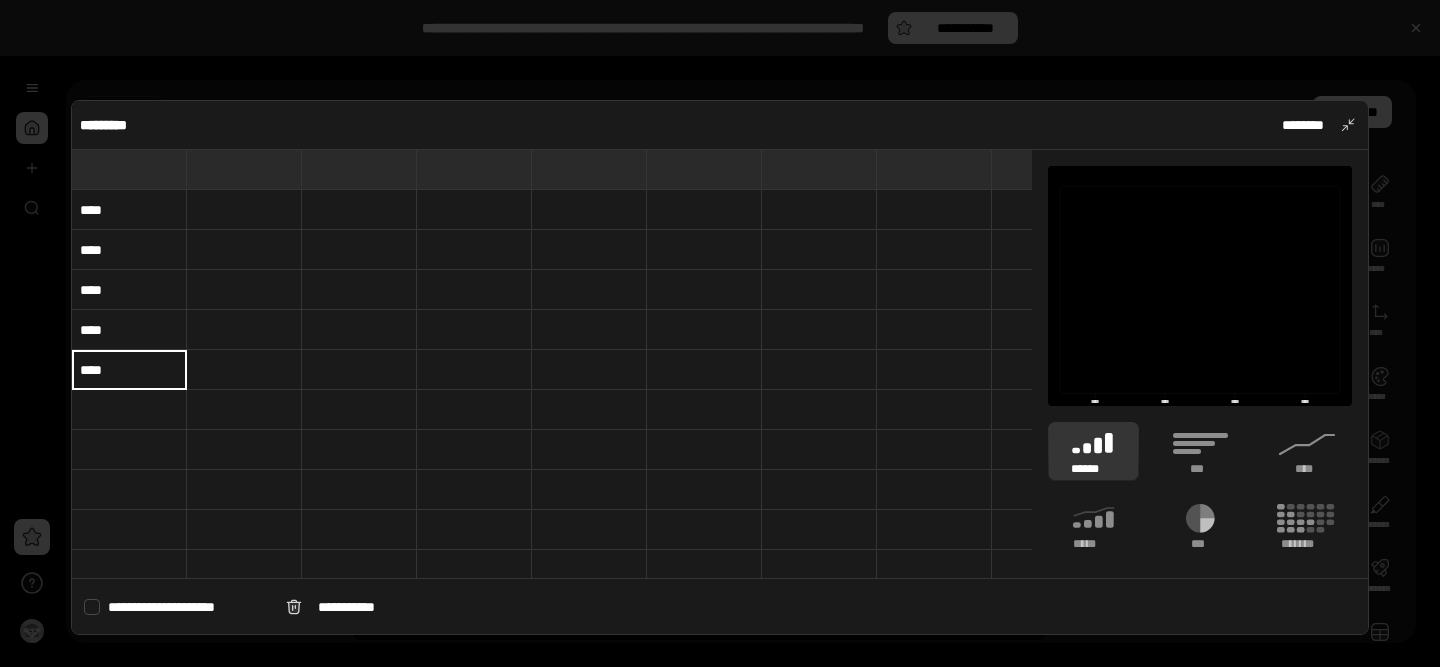 click on "****" at bounding box center (129, 369) 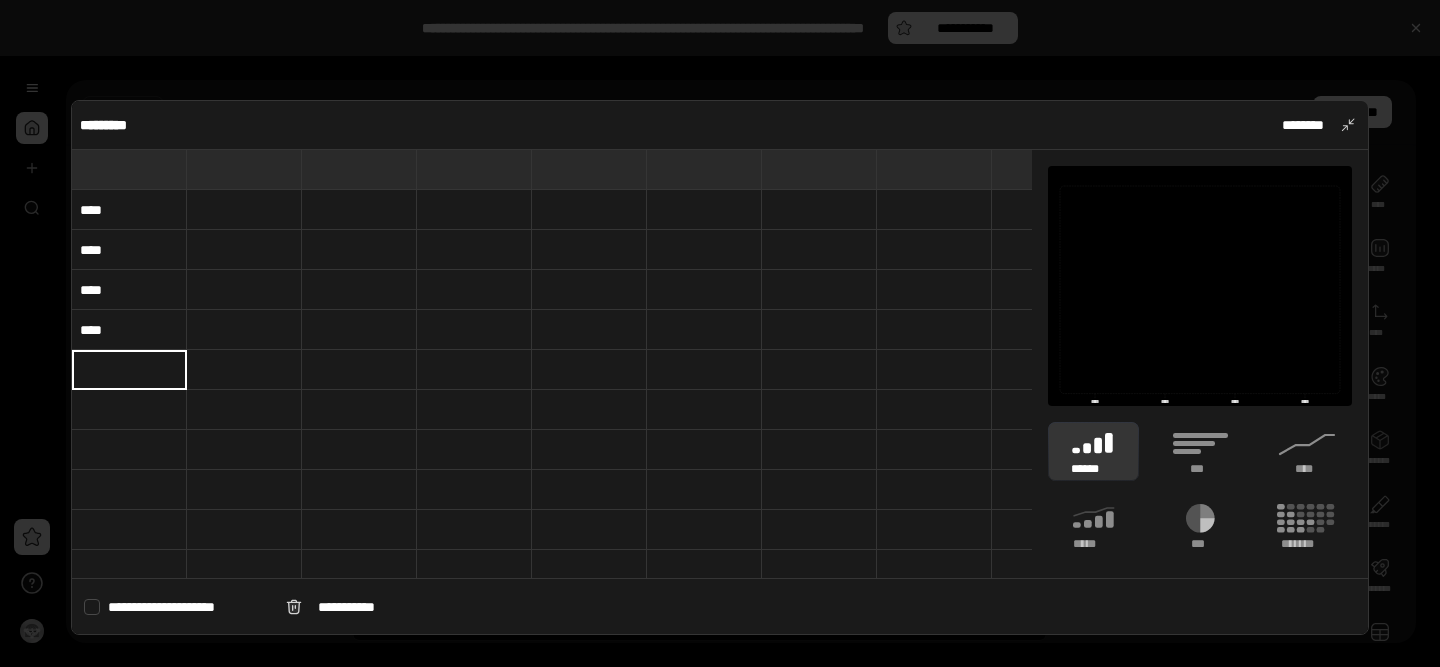 type 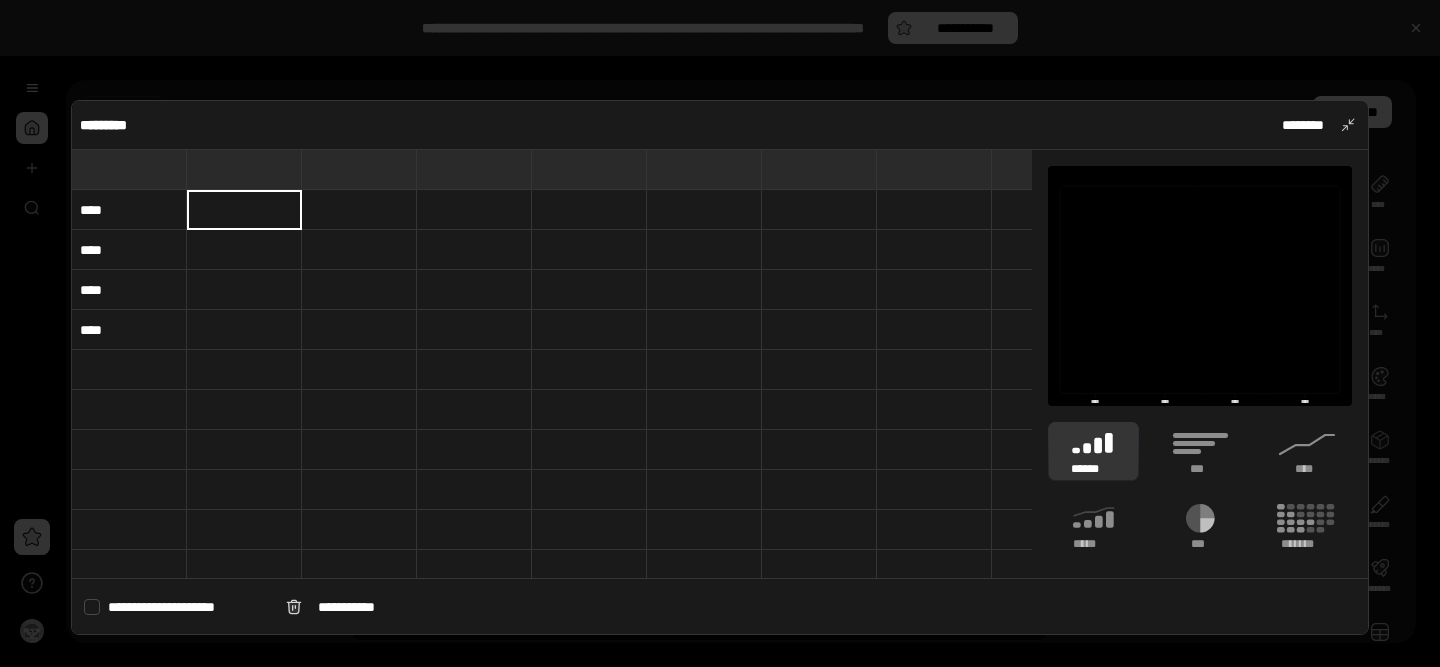 type on "******" 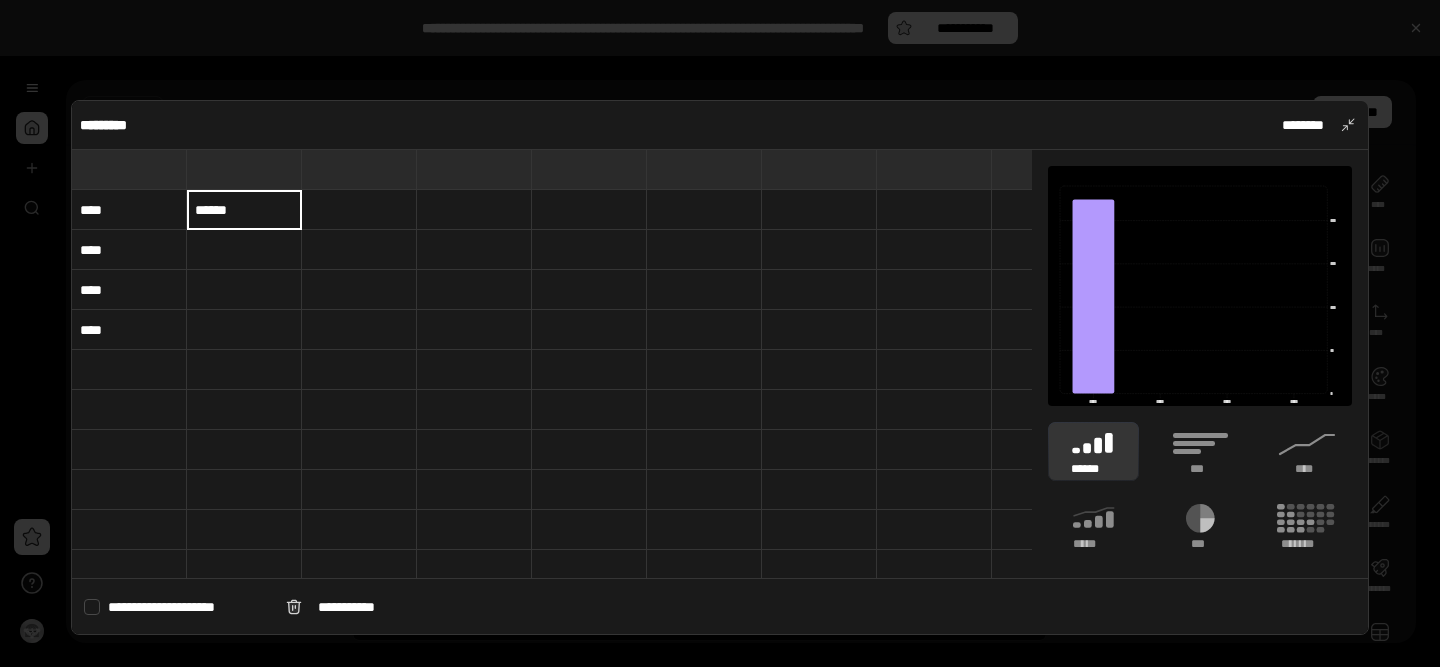 click at bounding box center [244, 250] 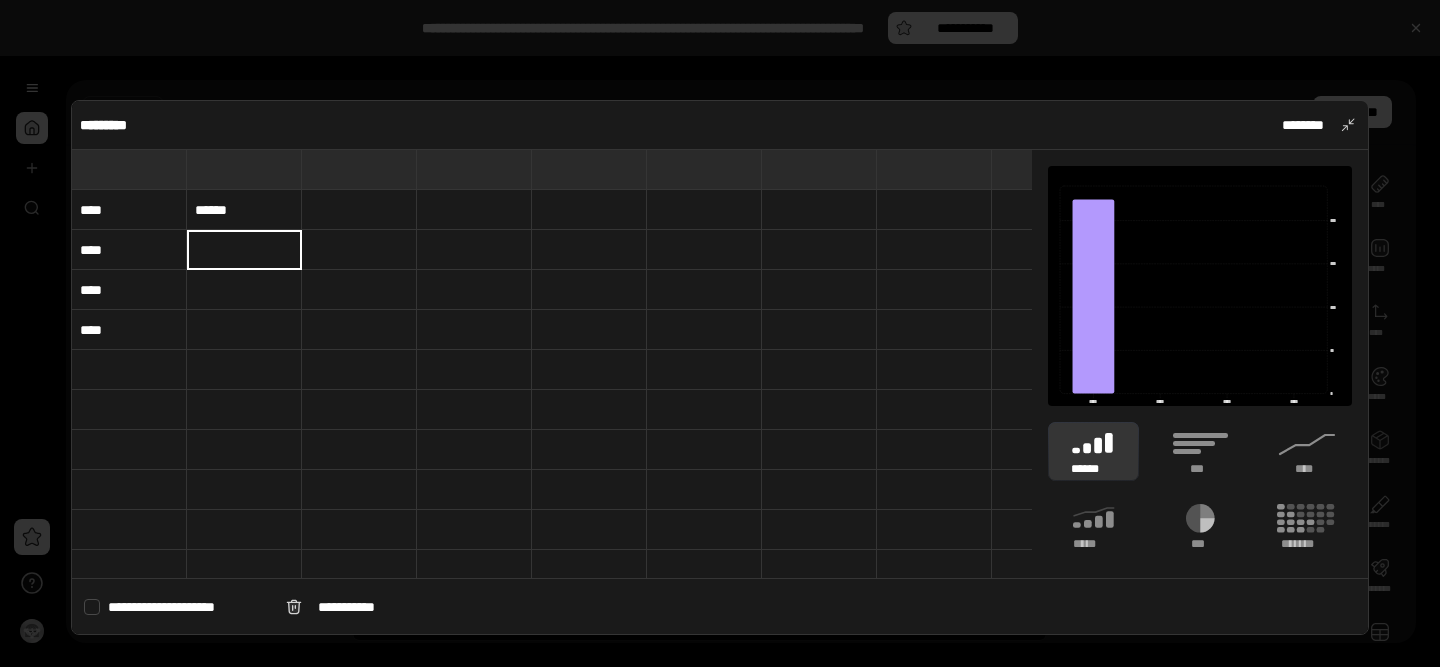 click at bounding box center [244, 250] 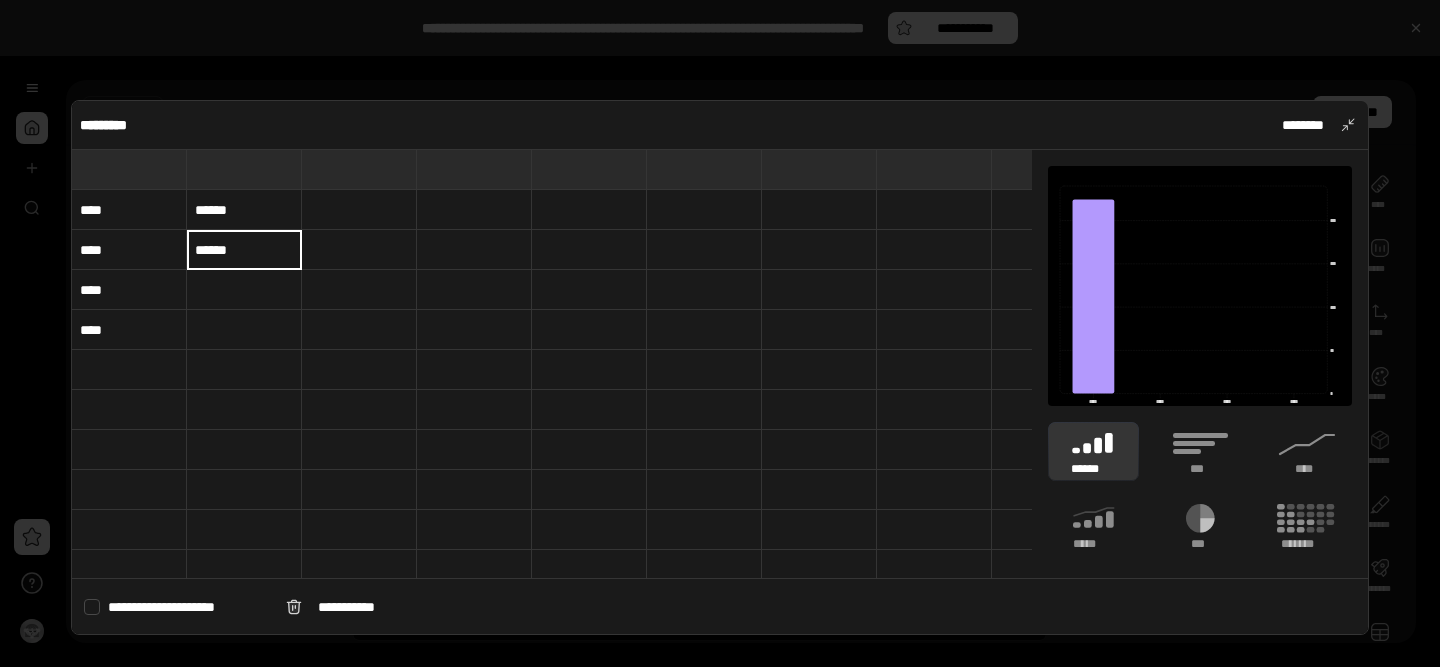 type on "******" 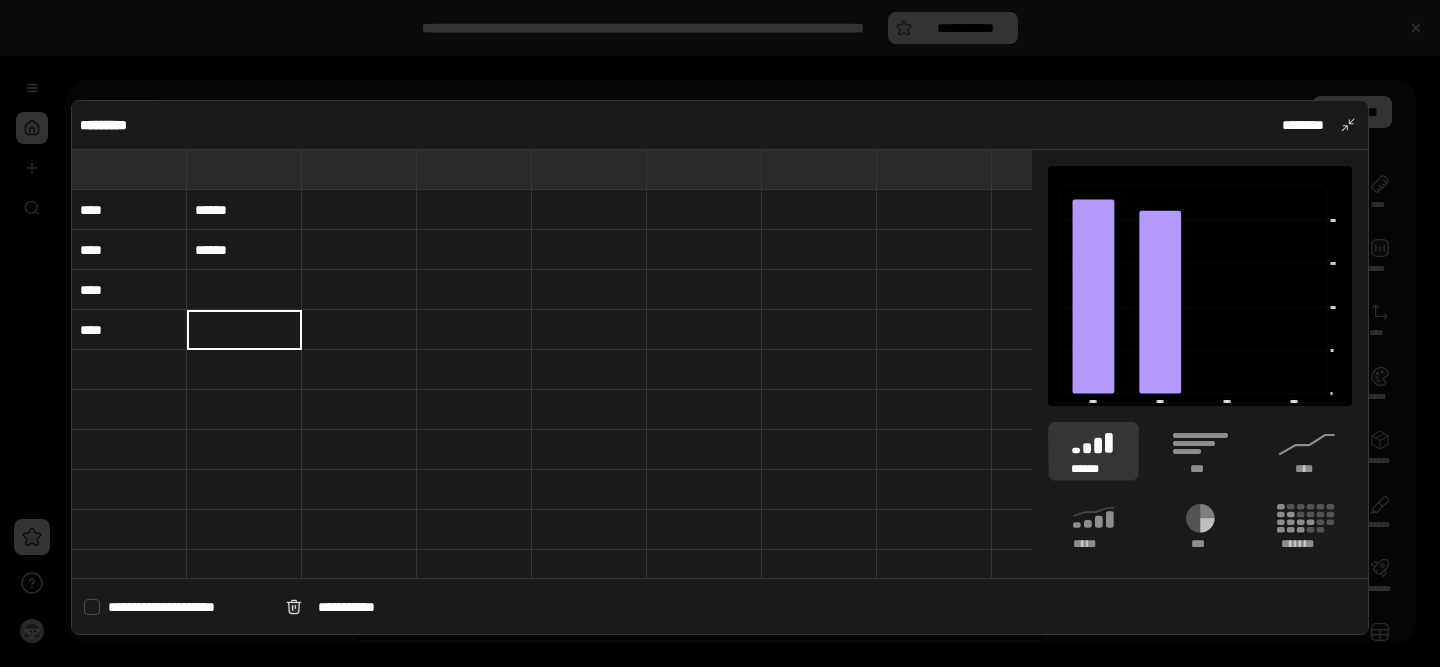 click at bounding box center [244, 290] 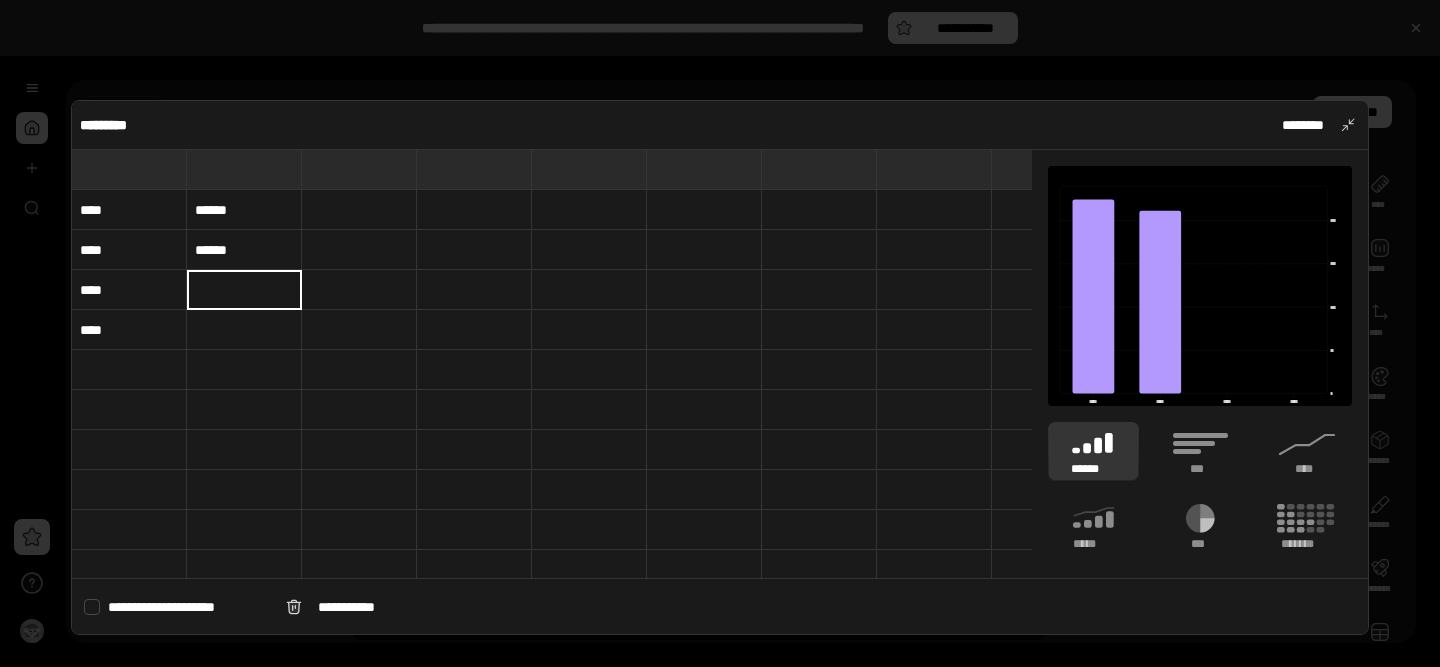 click at bounding box center (244, 290) 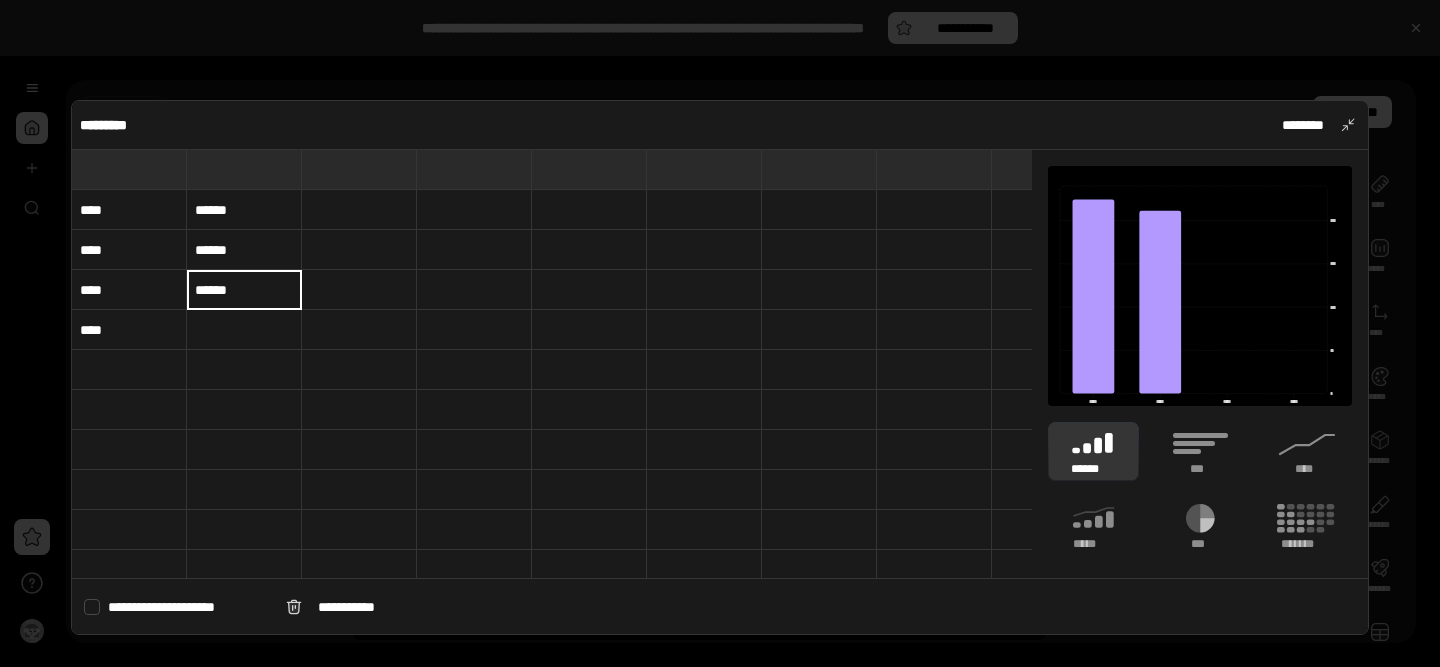 type on "******" 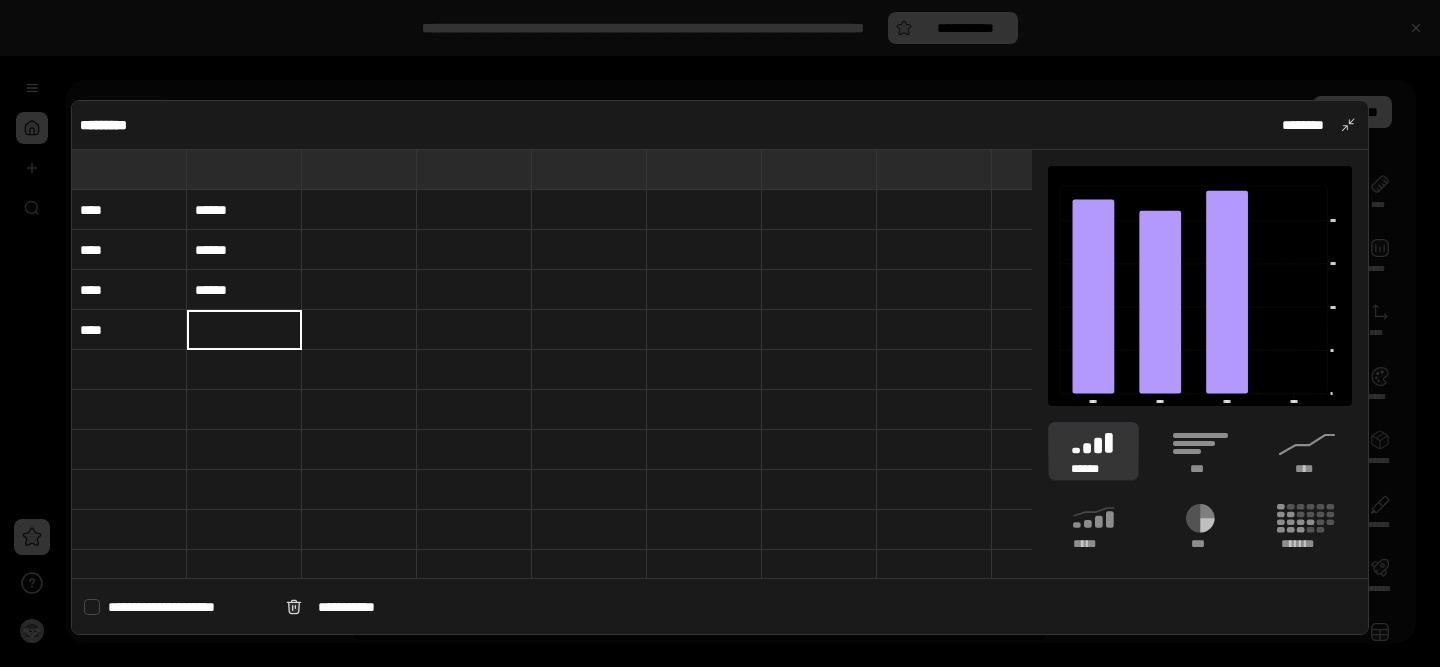click at bounding box center (244, 330) 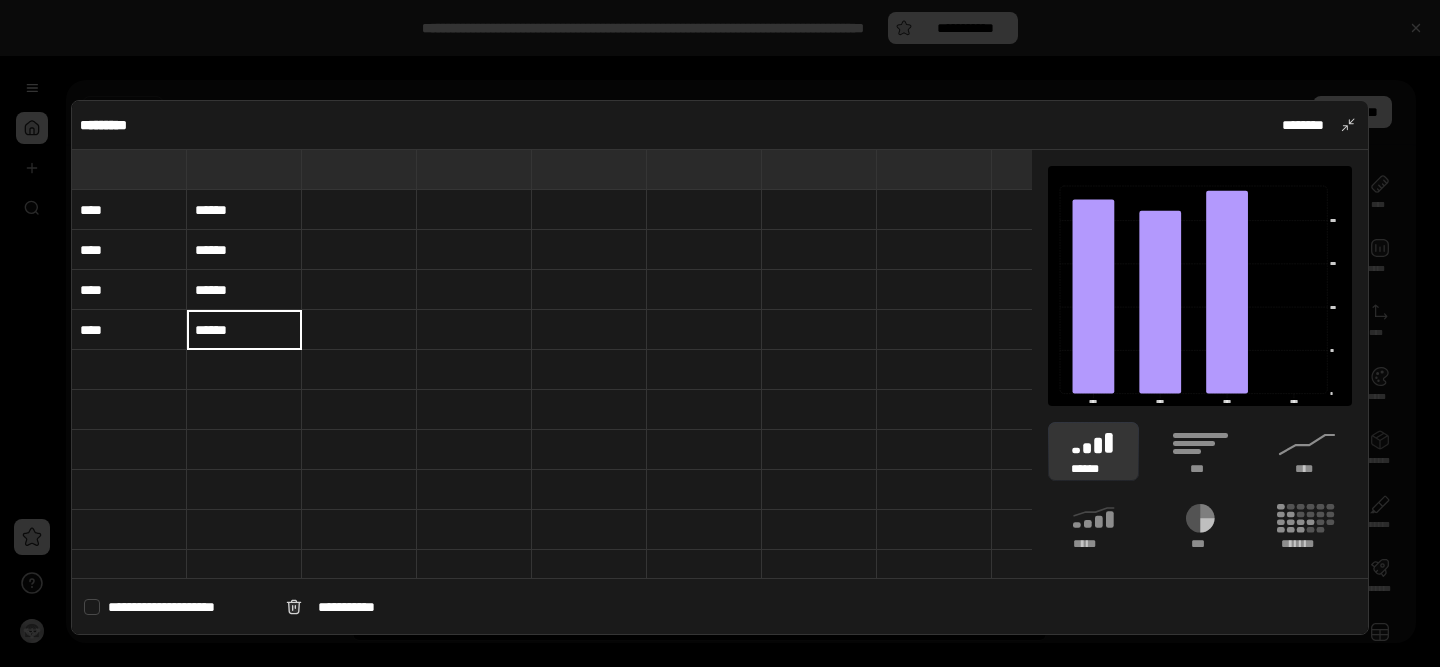 type on "******" 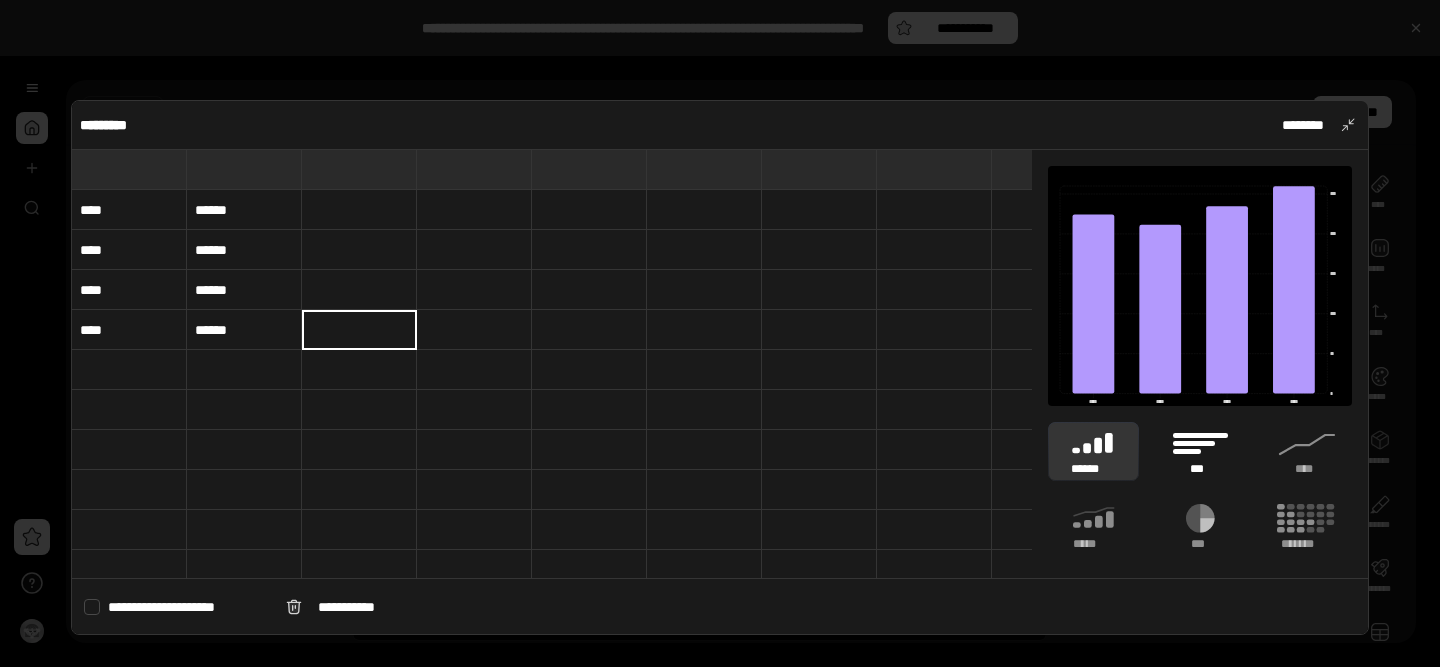 click 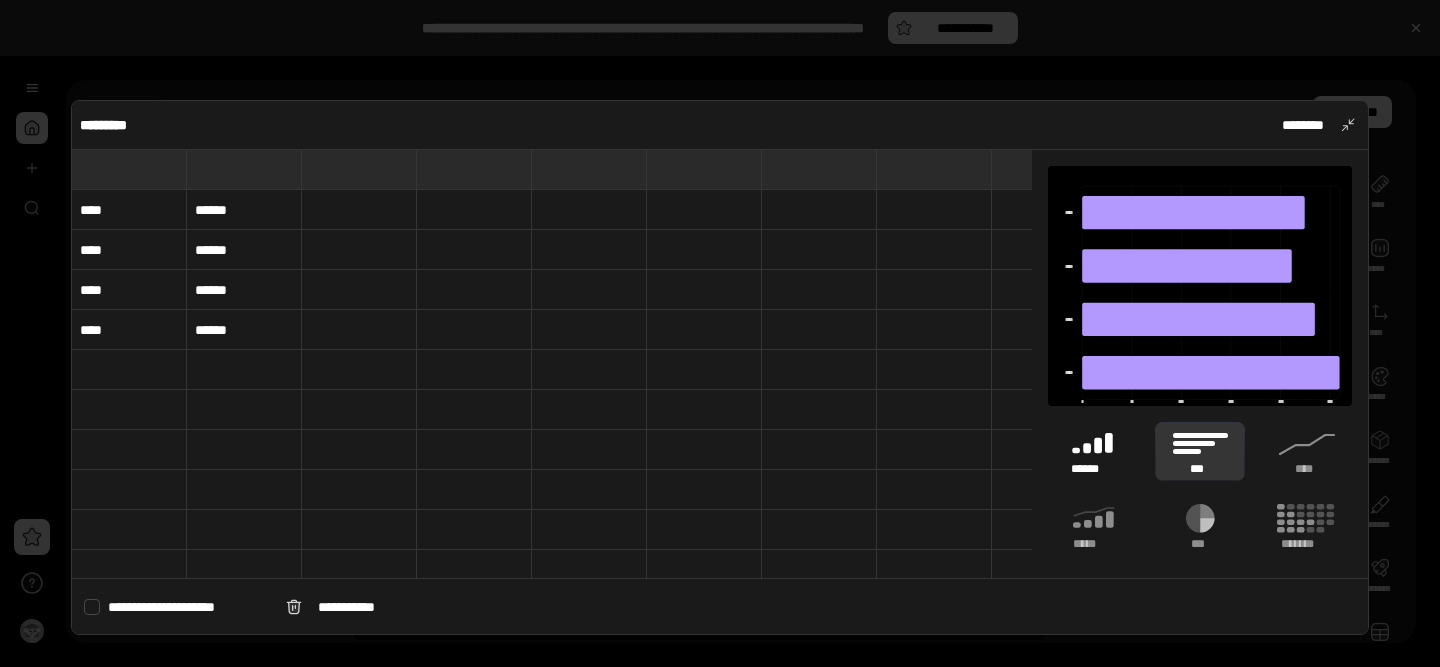 click 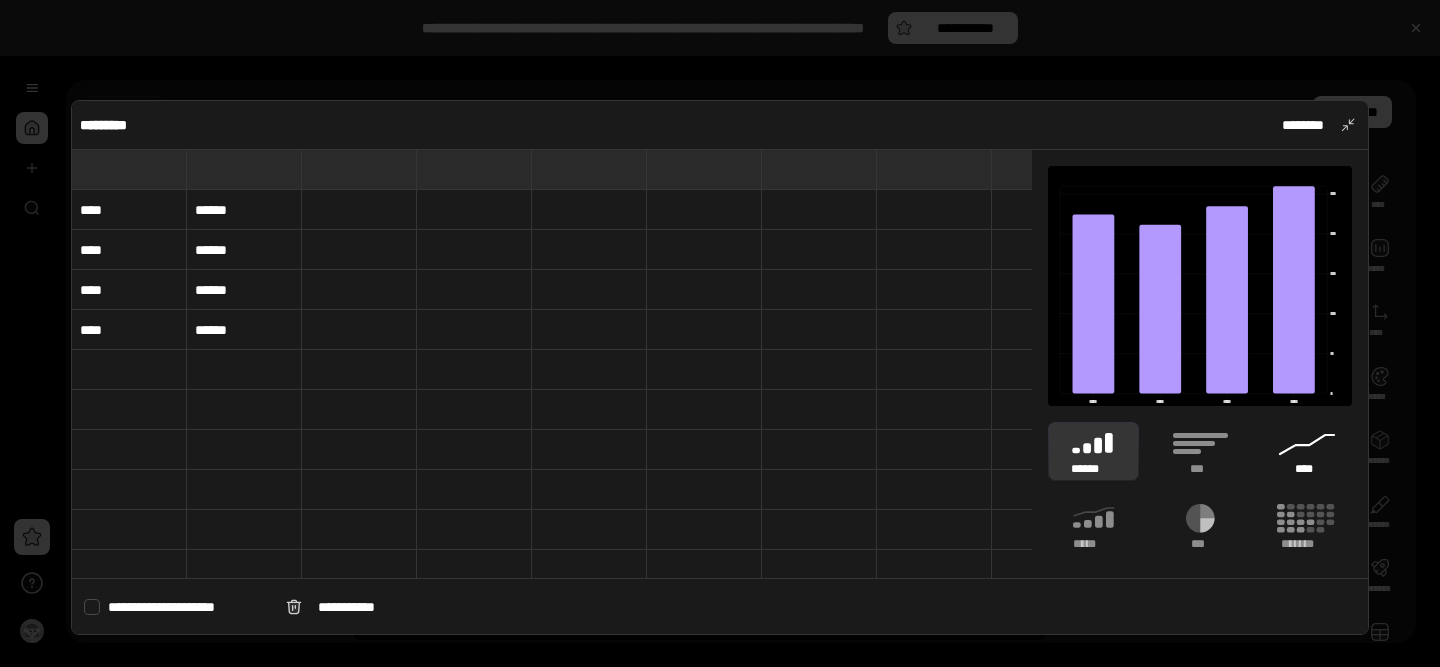 click 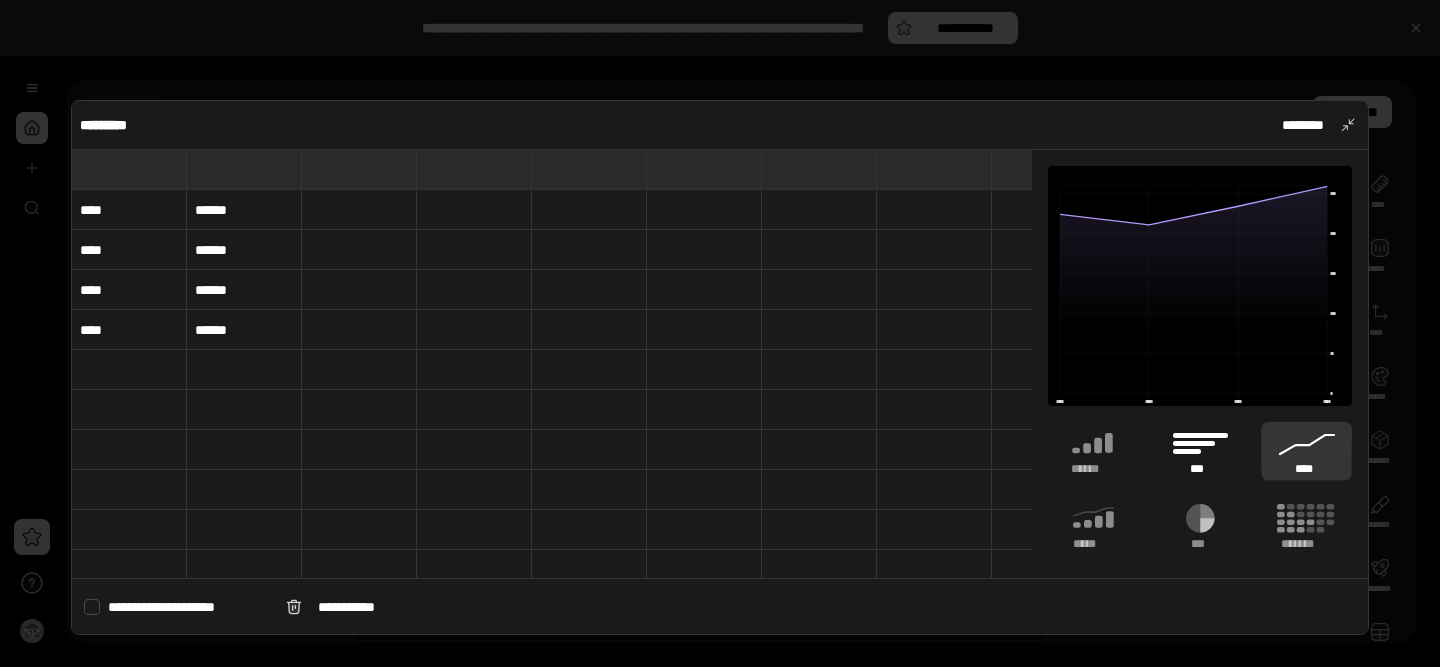 click 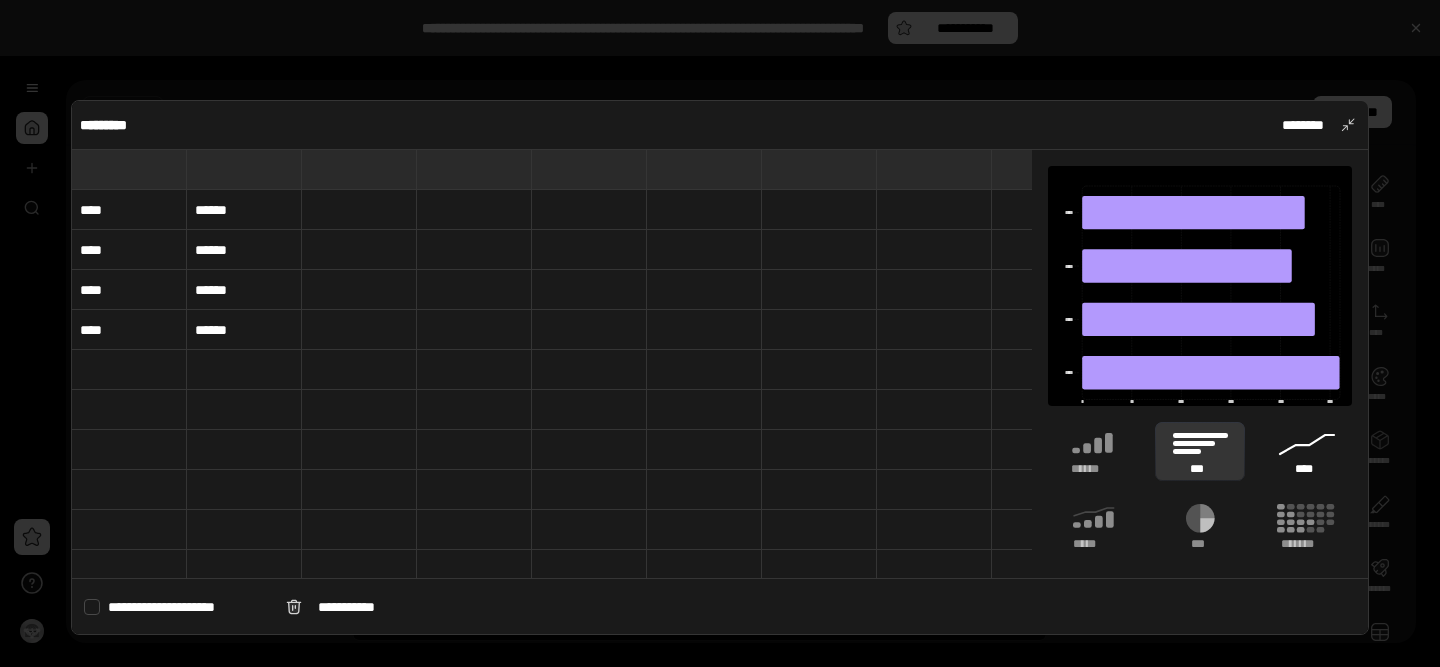 click 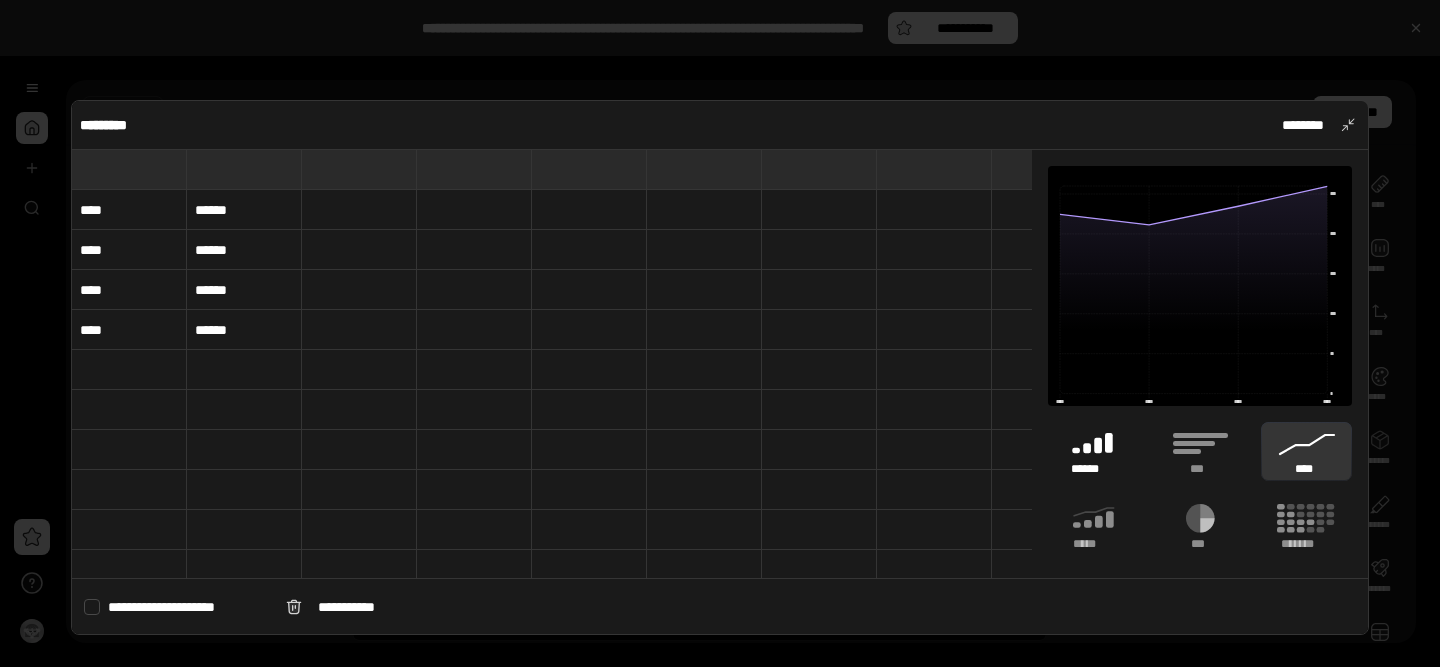 click 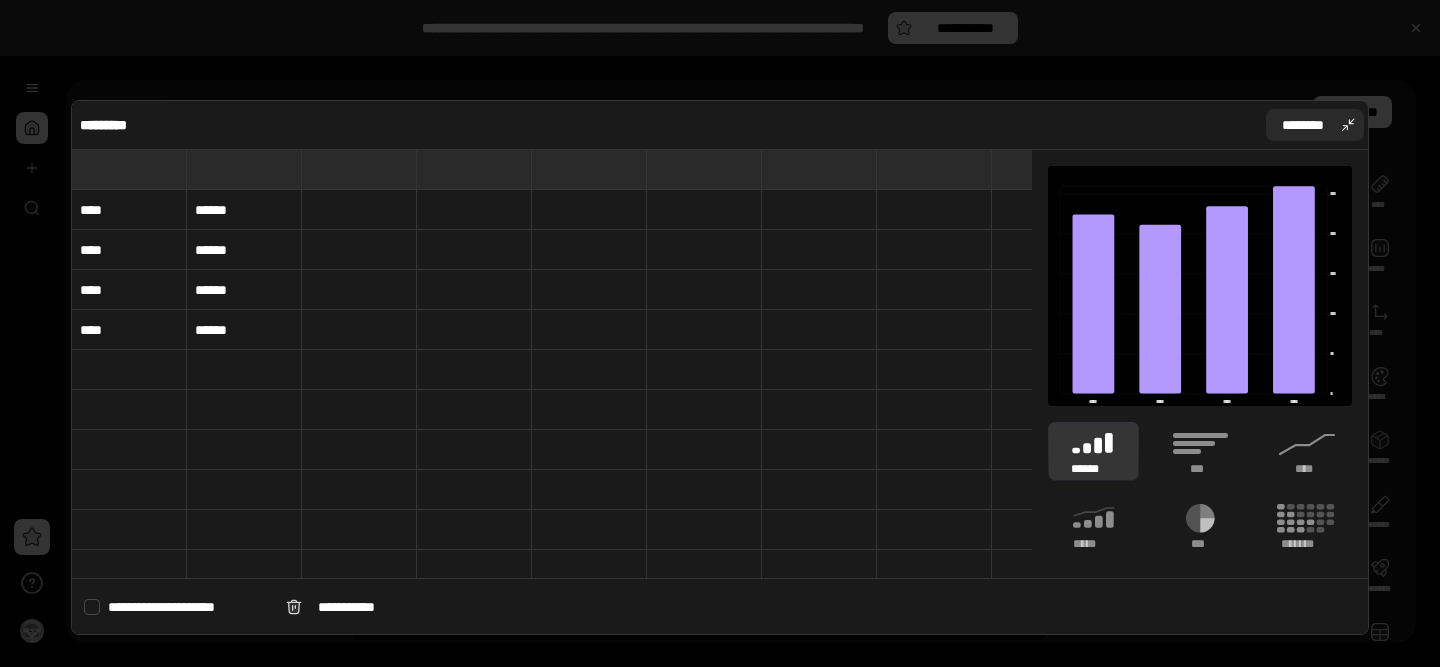 click on "********" at bounding box center (1315, 125) 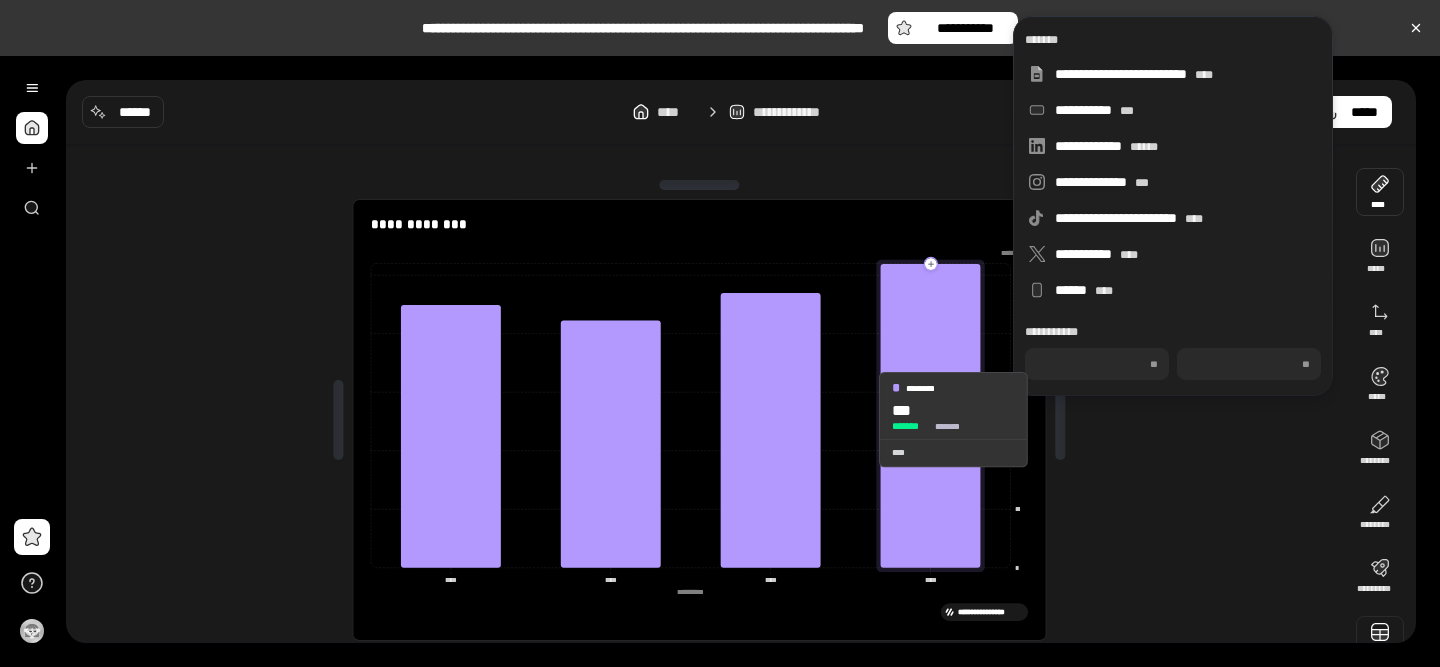 scroll, scrollTop: 0, scrollLeft: 0, axis: both 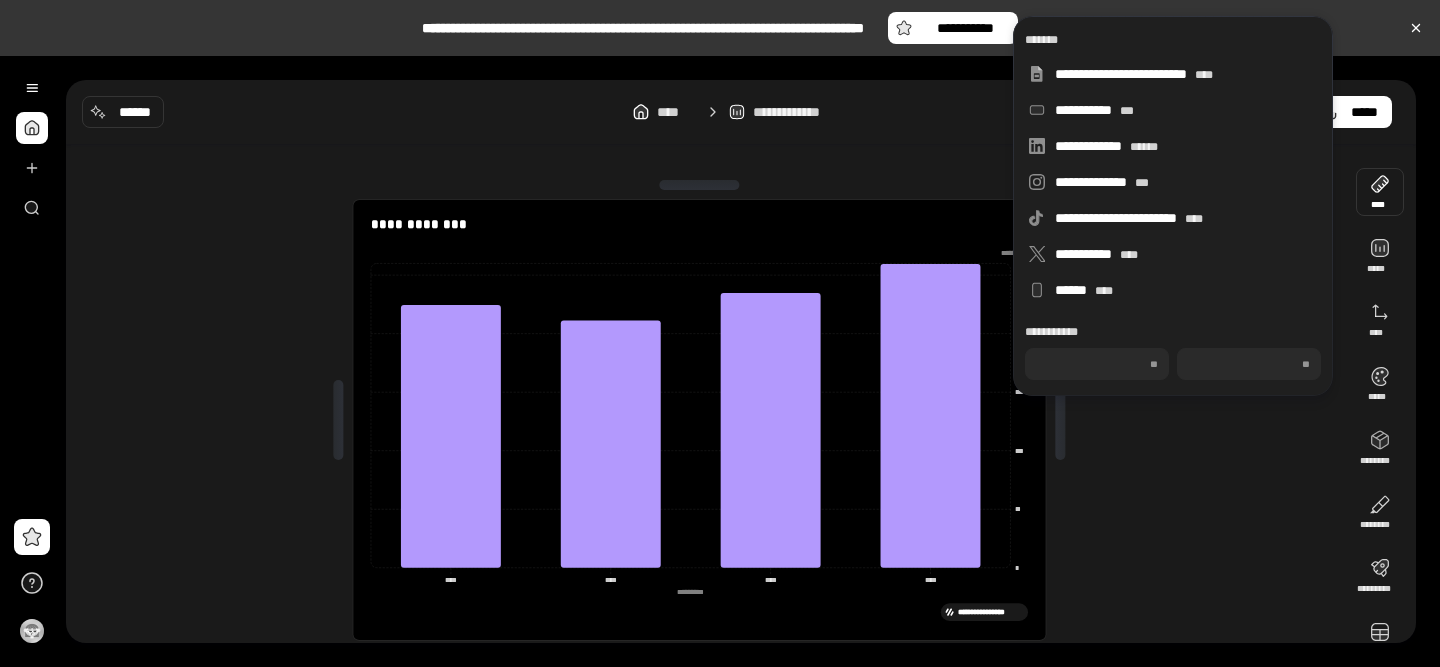 drag, startPoint x: 1277, startPoint y: 482, endPoint x: 1321, endPoint y: 351, distance: 138.1919 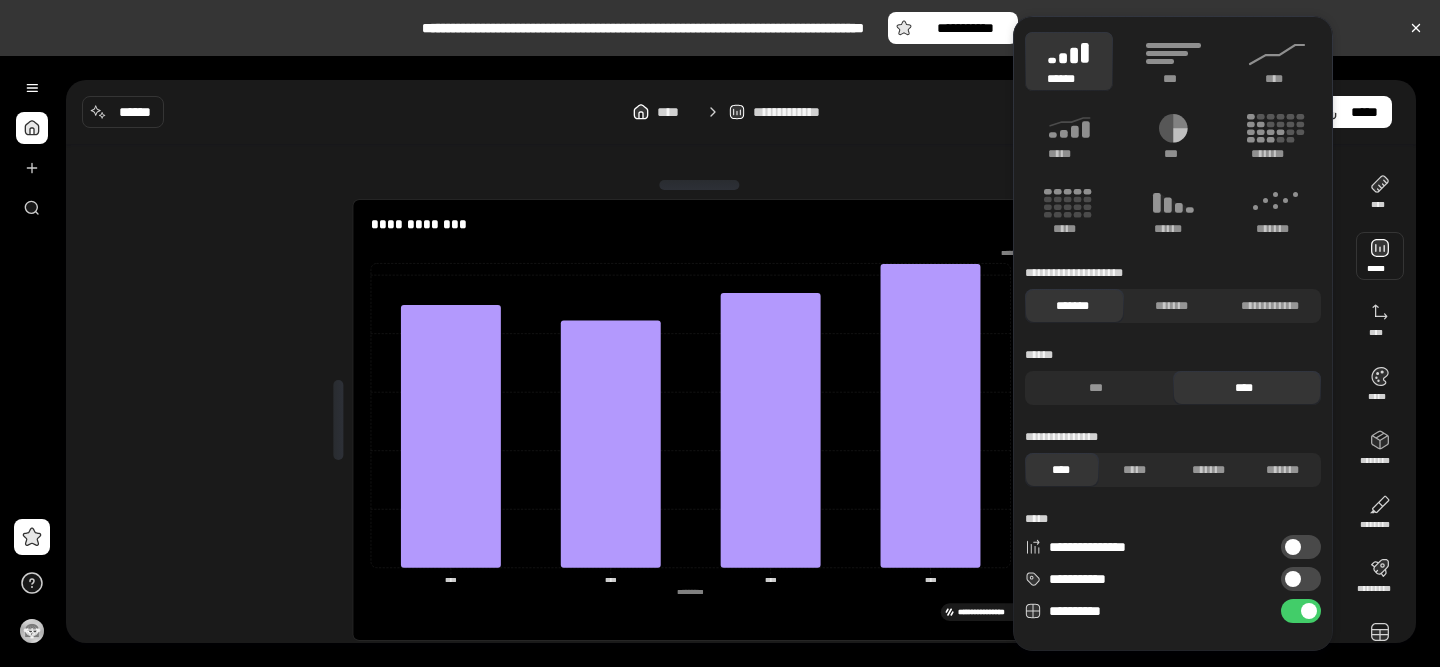 click at bounding box center [1380, 256] 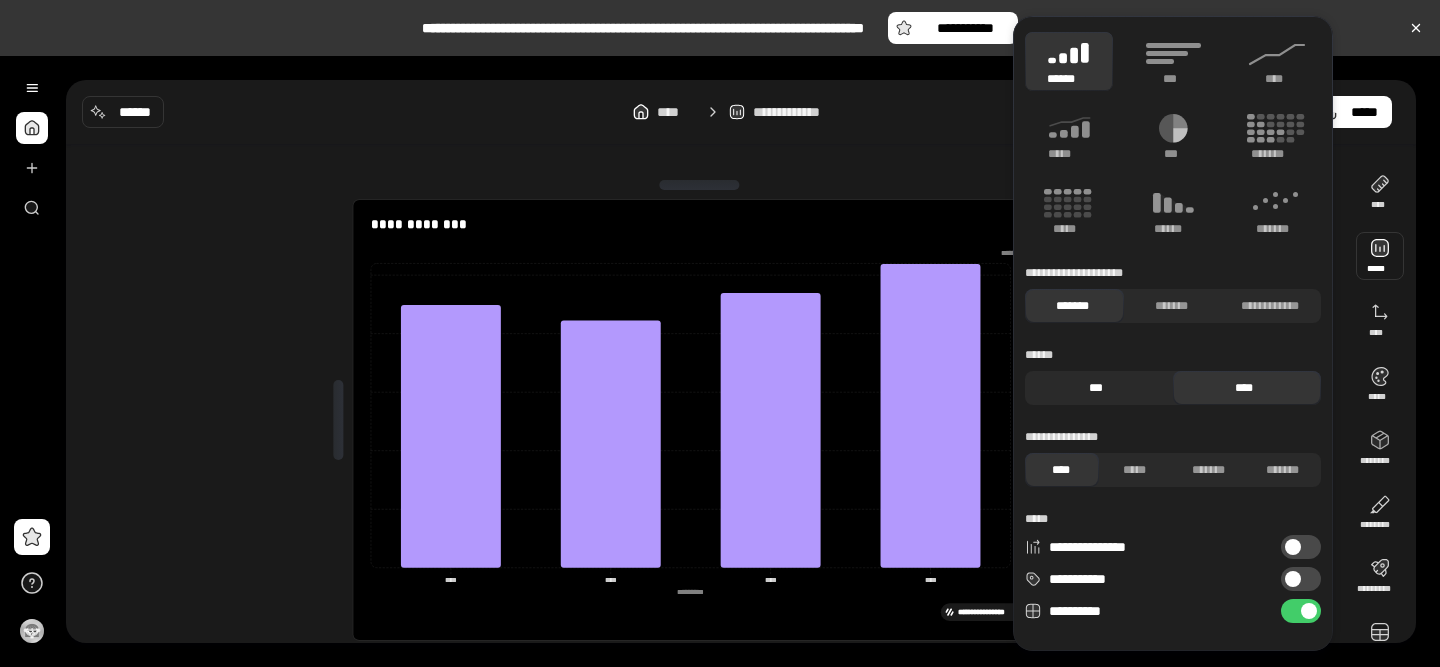 click on "***" at bounding box center (1096, 388) 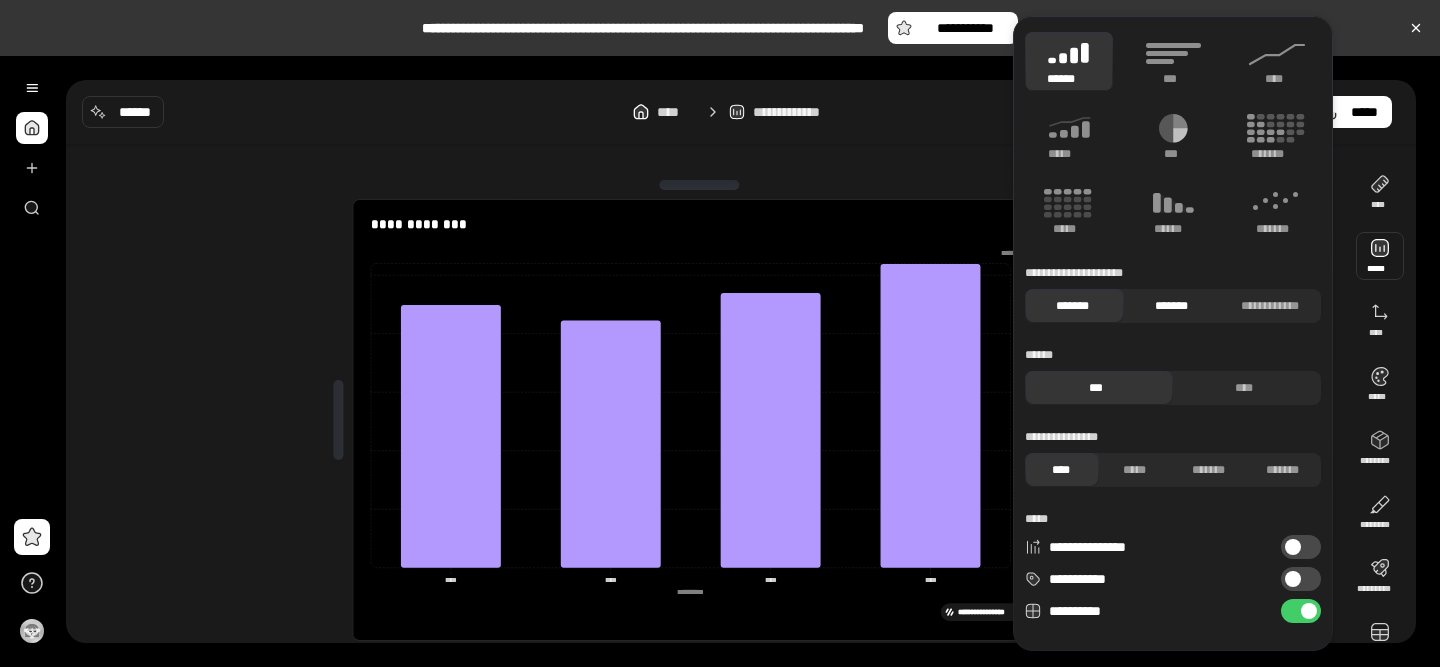 click on "*******" at bounding box center [1171, 306] 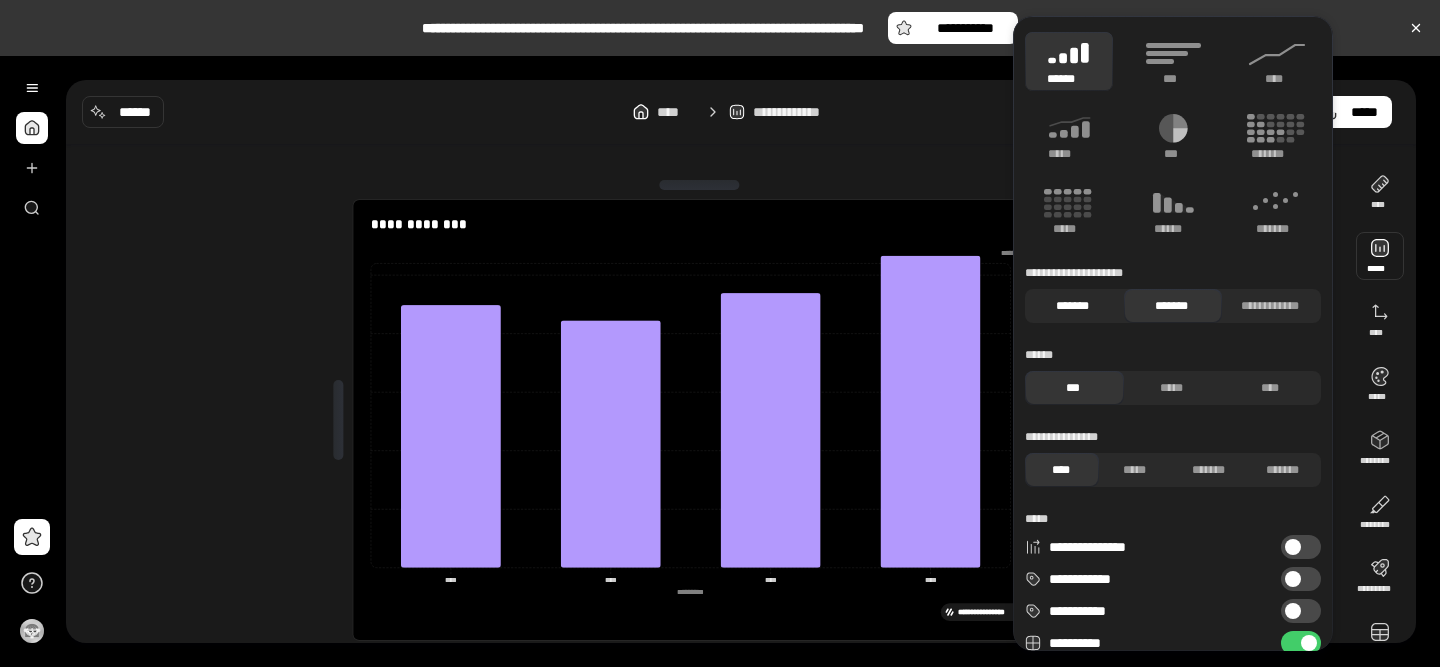 click on "*******" at bounding box center [1072, 306] 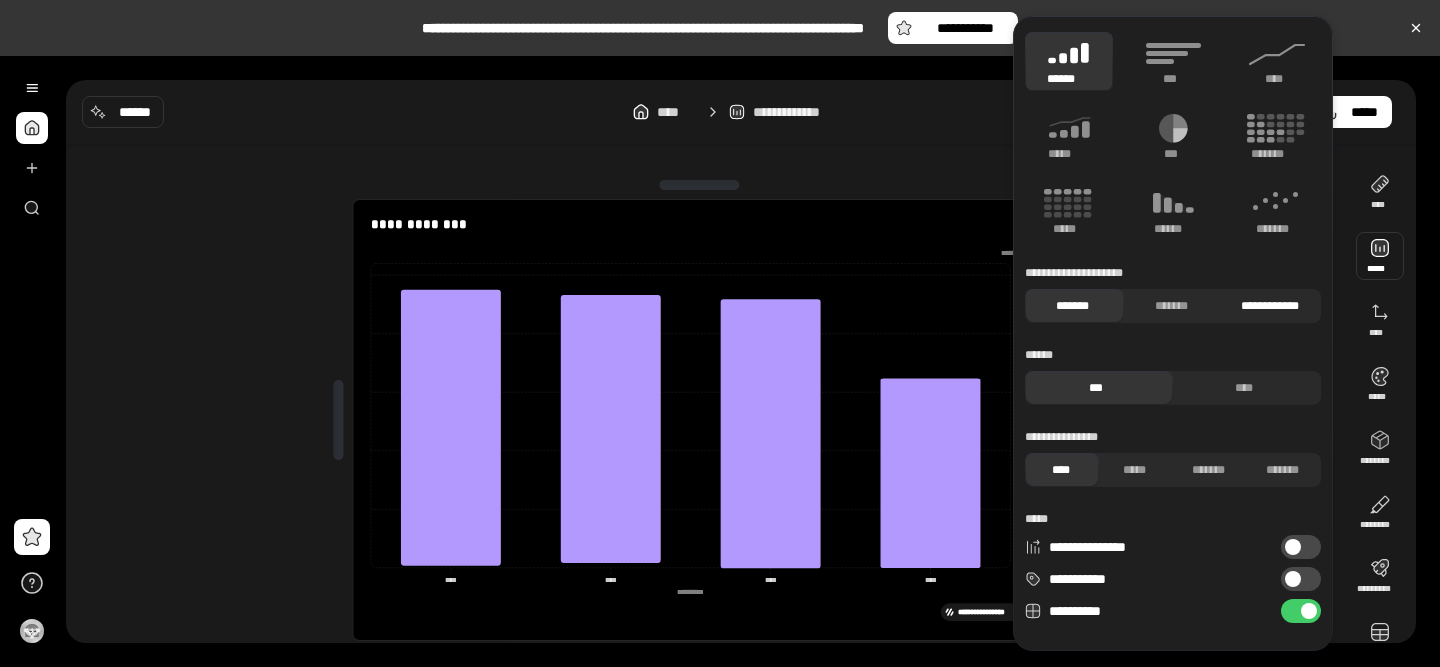 click on "**********" at bounding box center [1269, 306] 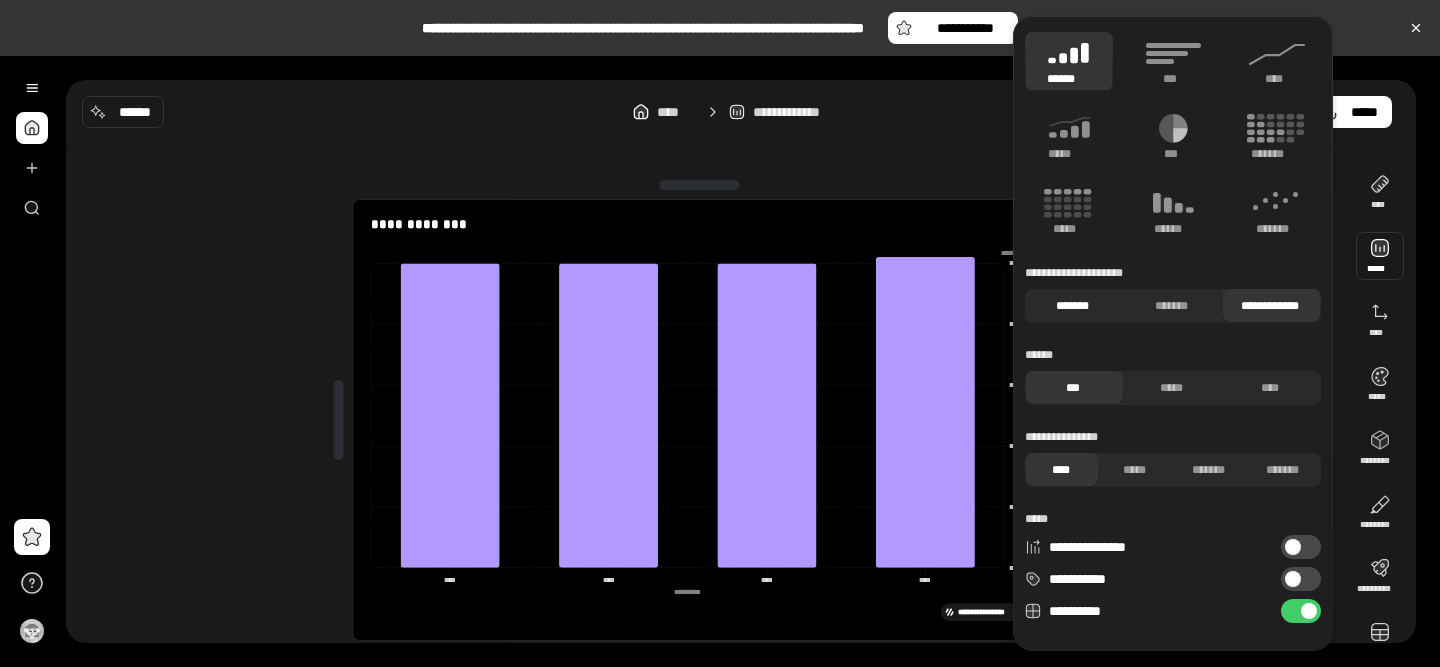 click on "*******" at bounding box center (1072, 306) 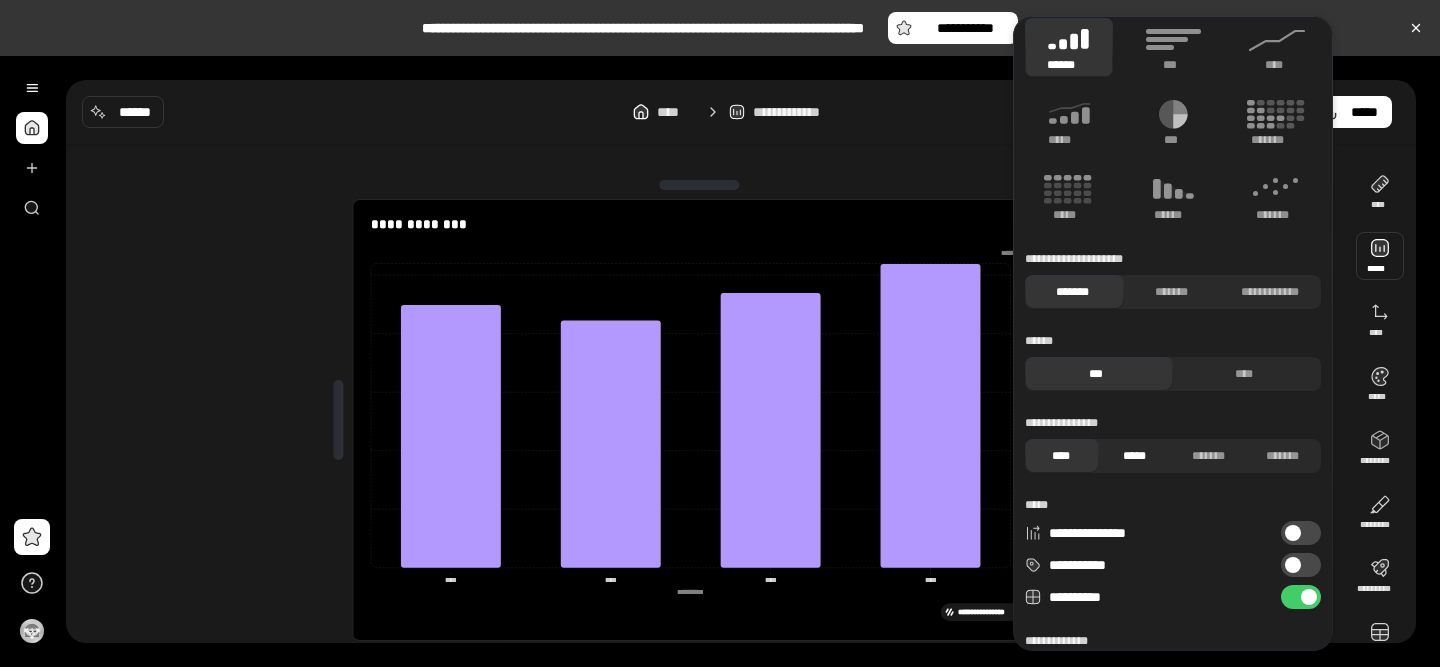 scroll, scrollTop: 19, scrollLeft: 0, axis: vertical 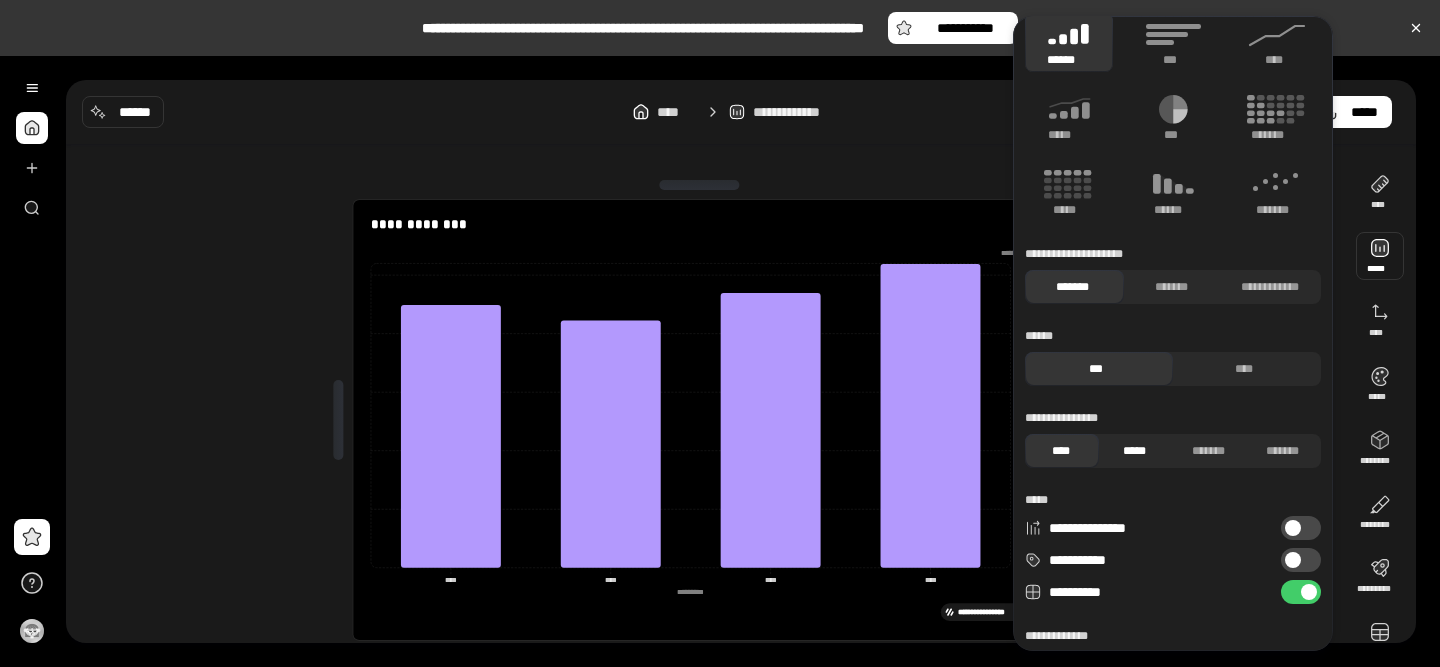 click on "*****" at bounding box center [1134, 451] 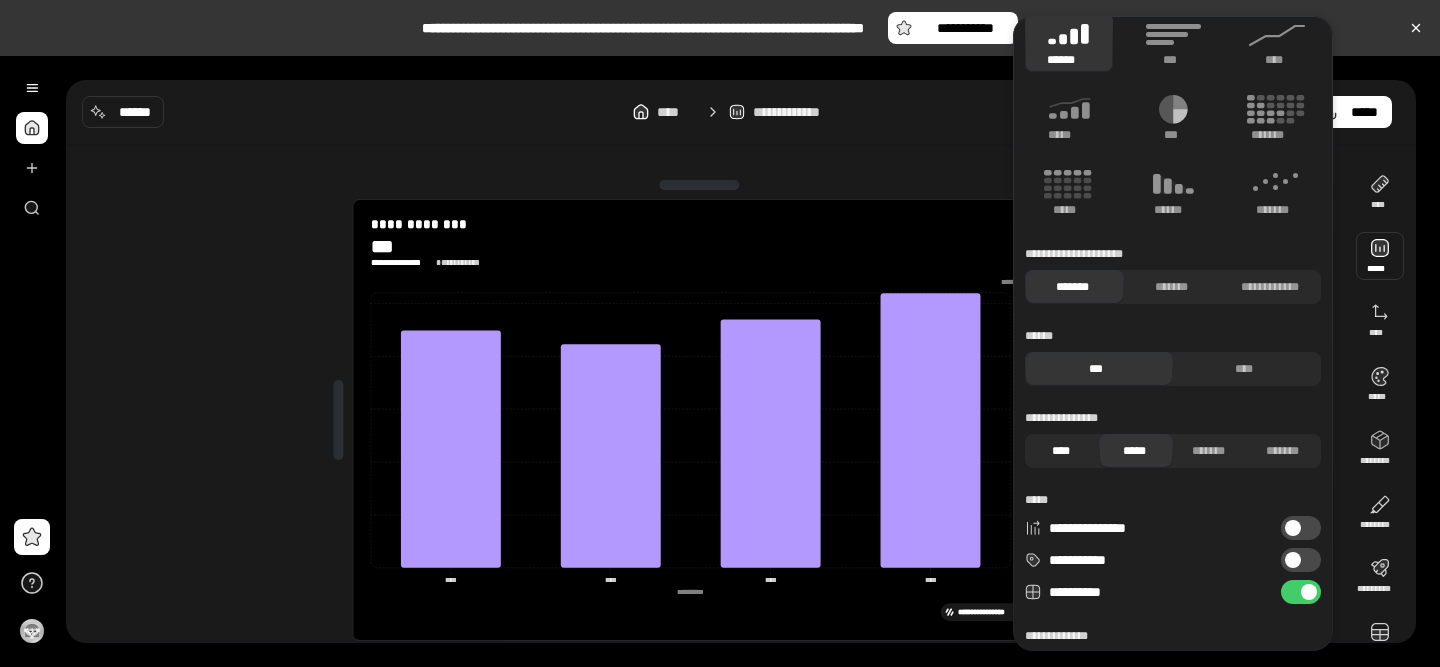 click on "****" at bounding box center (1060, 451) 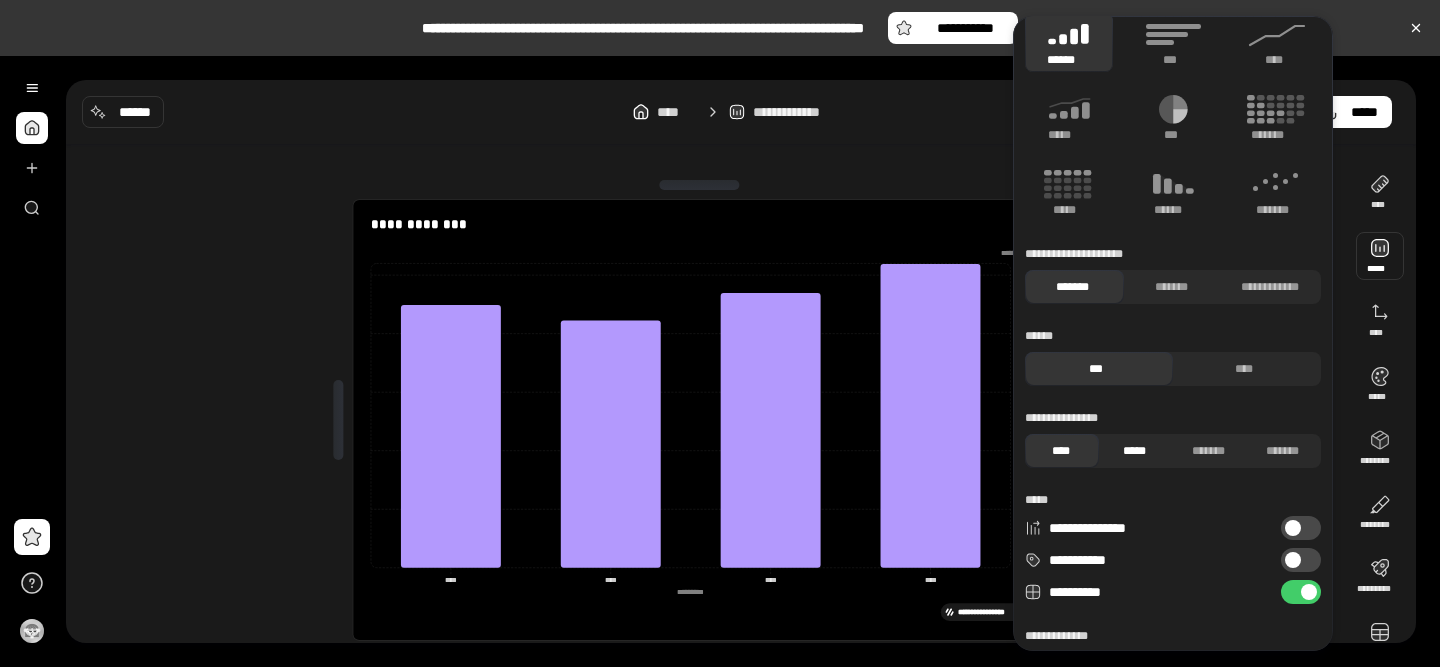 click on "*****" at bounding box center (1134, 451) 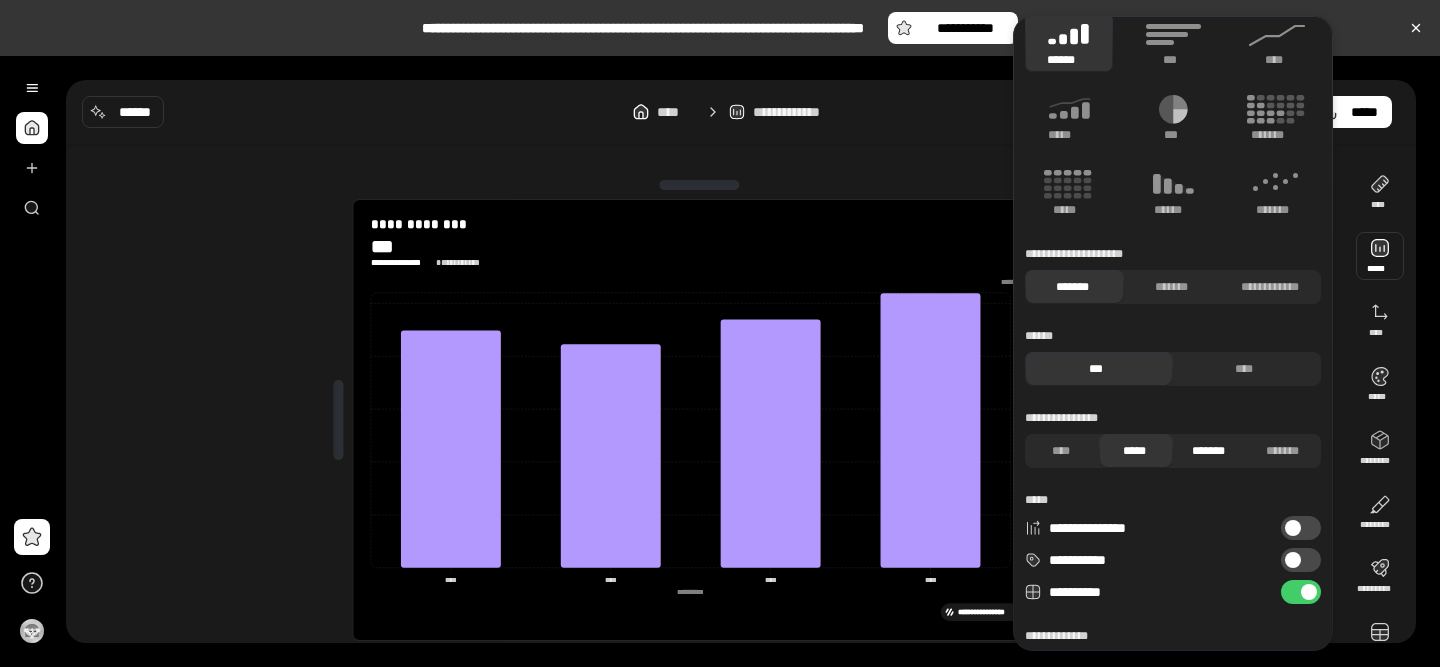 click on "*******" at bounding box center [1208, 451] 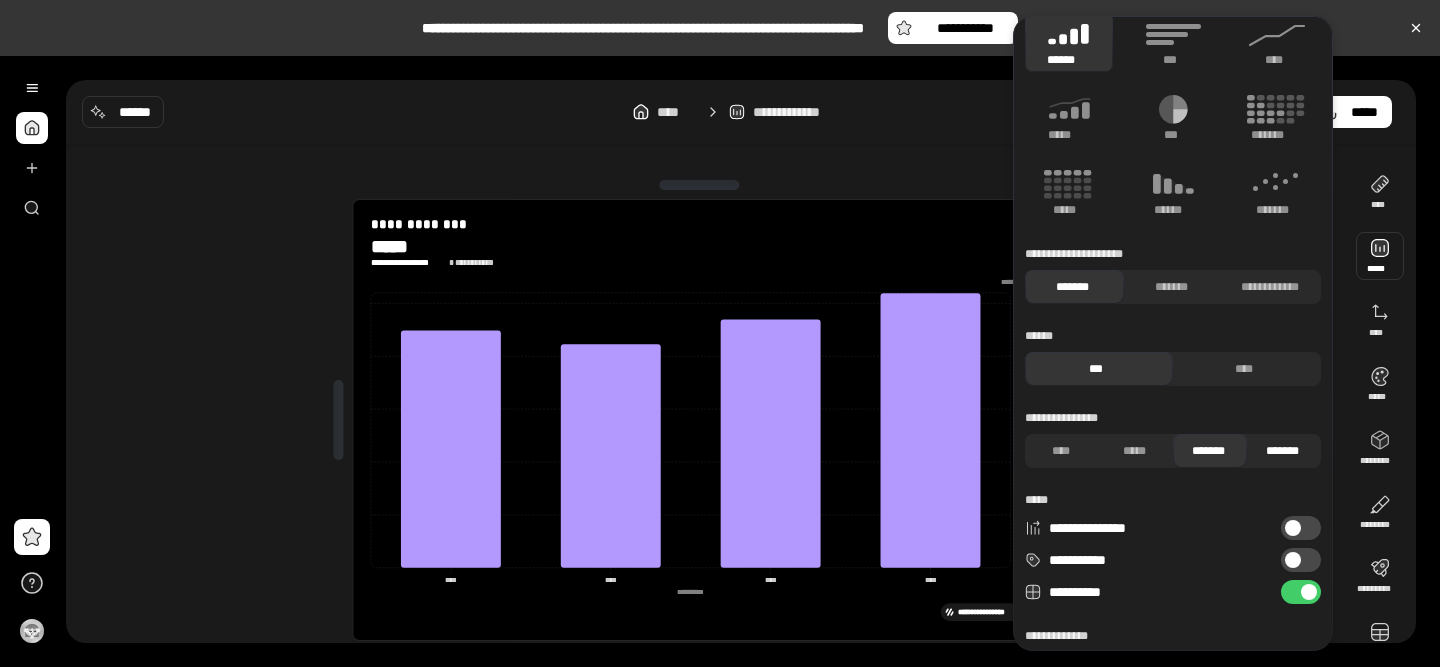 click on "*******" at bounding box center (1282, 451) 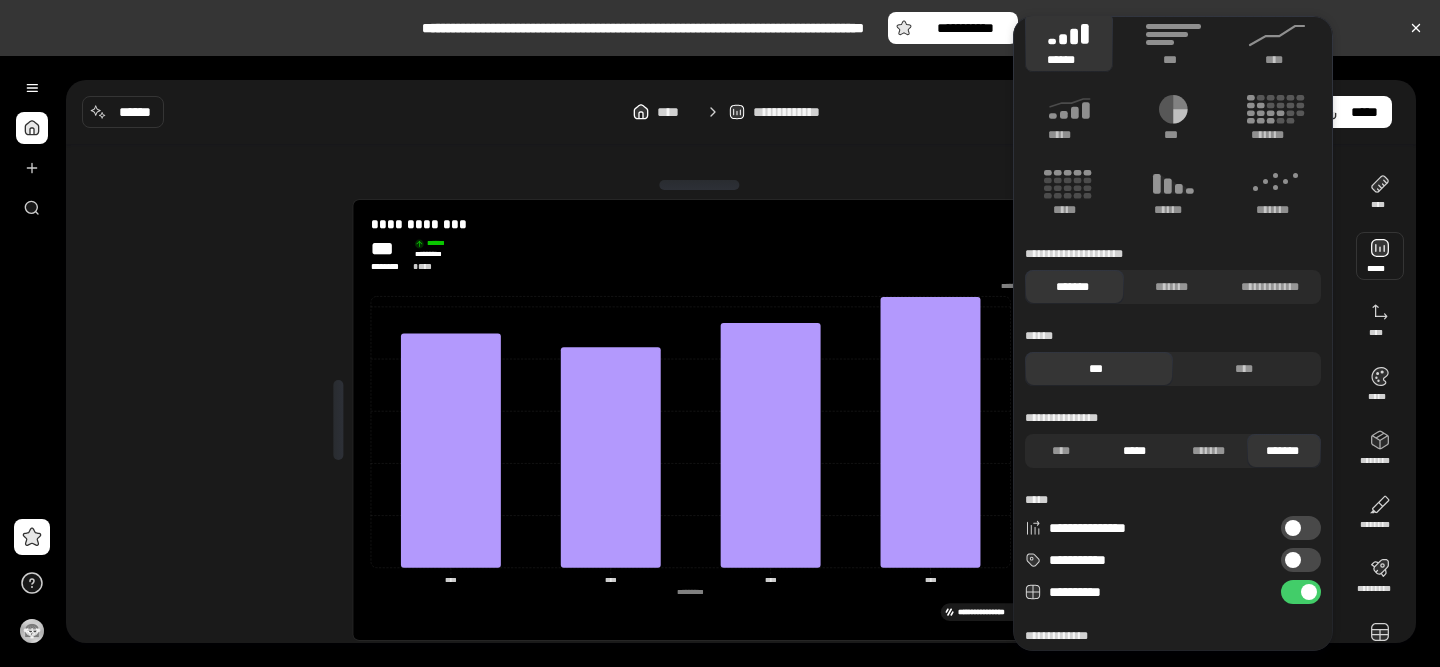 click on "*****" at bounding box center (1134, 451) 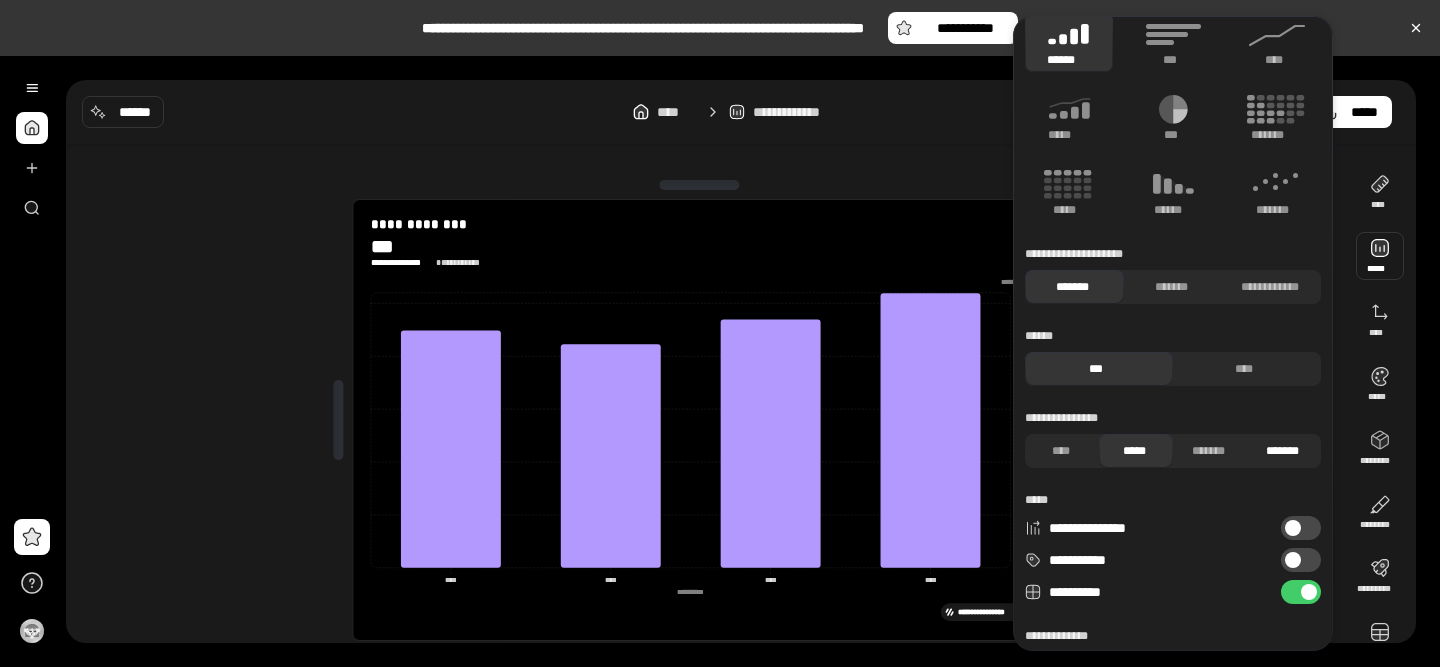 click on "*******" at bounding box center [1282, 451] 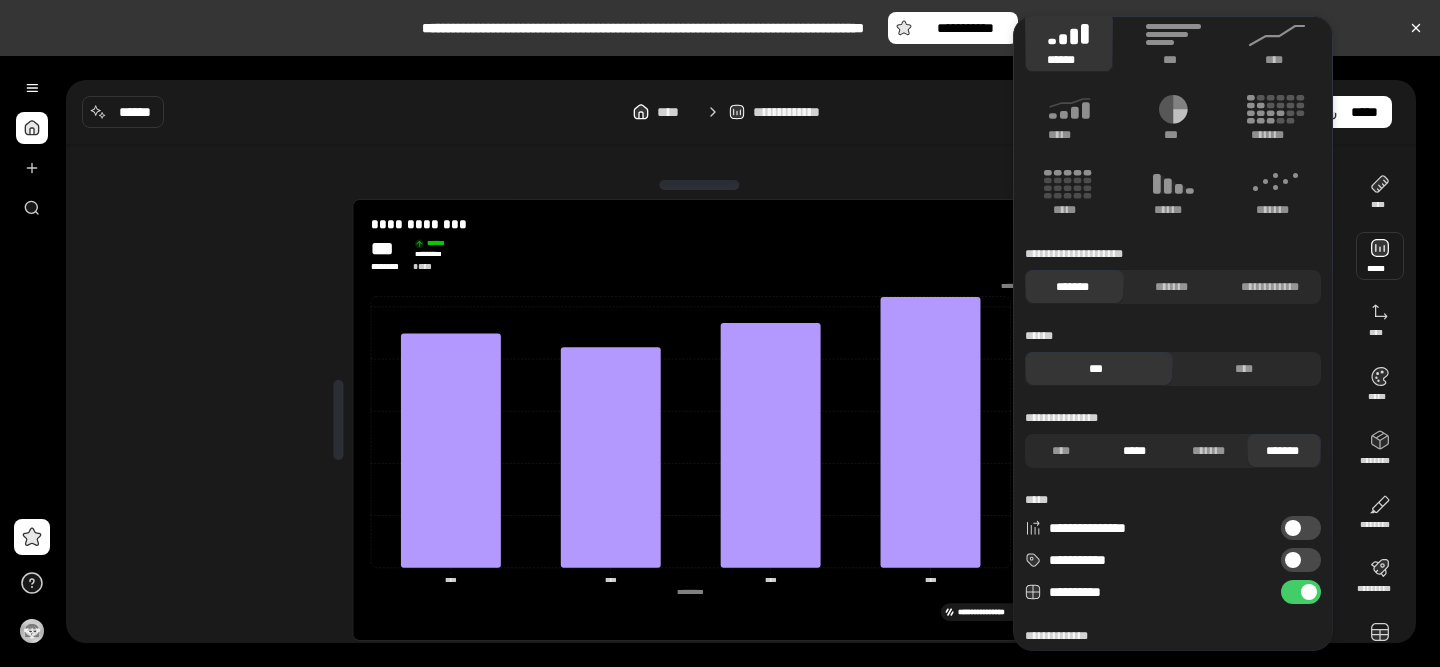 click on "*****" at bounding box center [1134, 451] 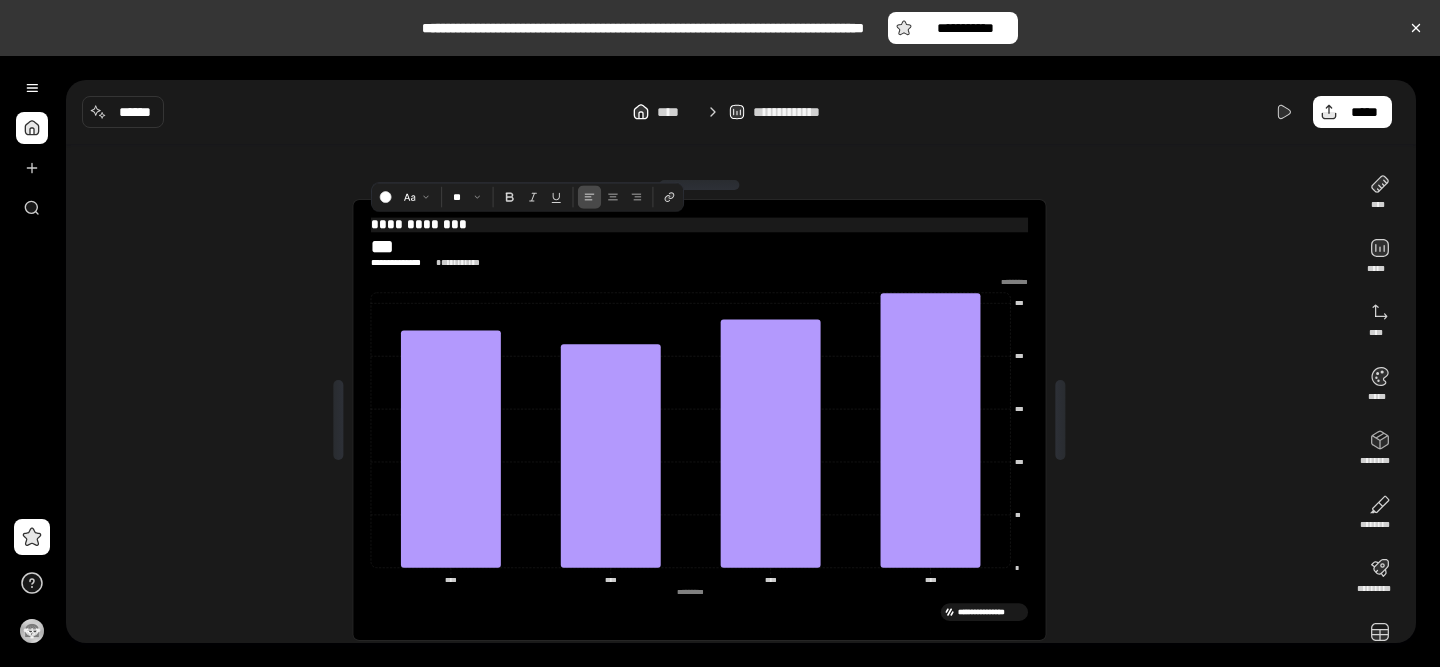 click on "**********" at bounding box center [699, 225] 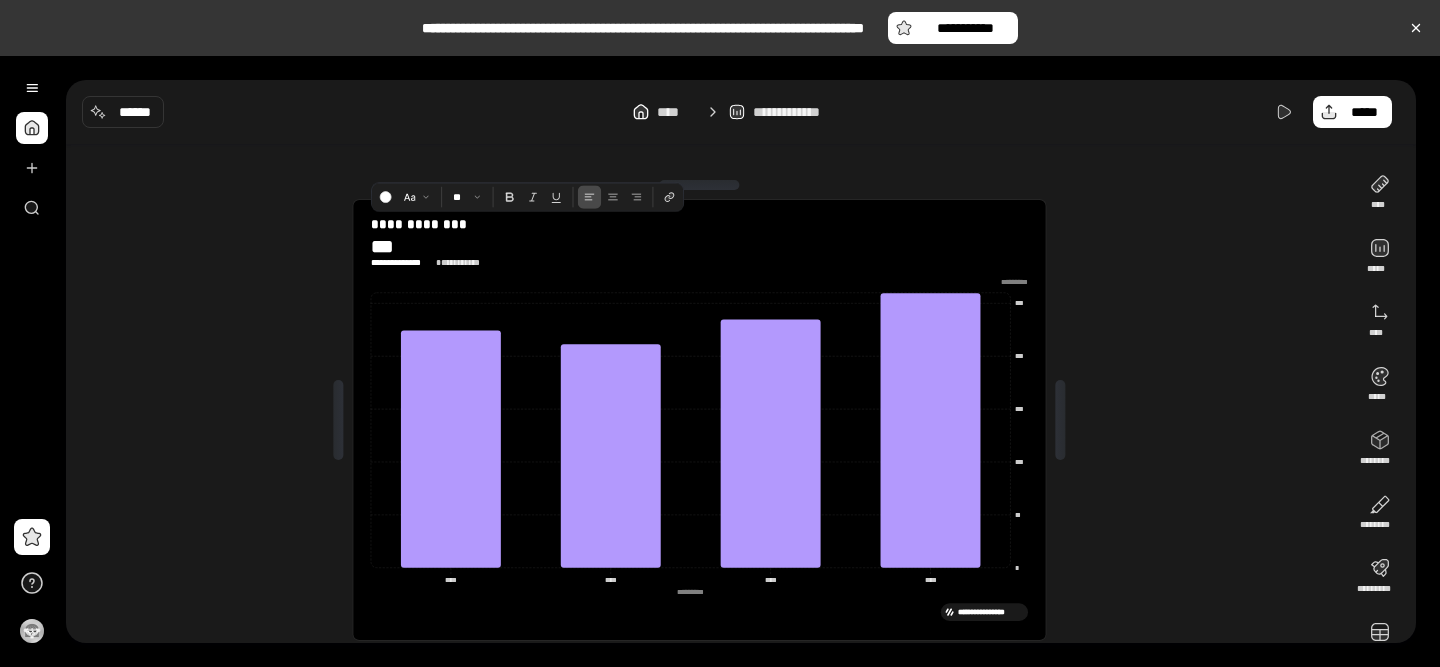 click on "**********" at bounding box center (707, 420) 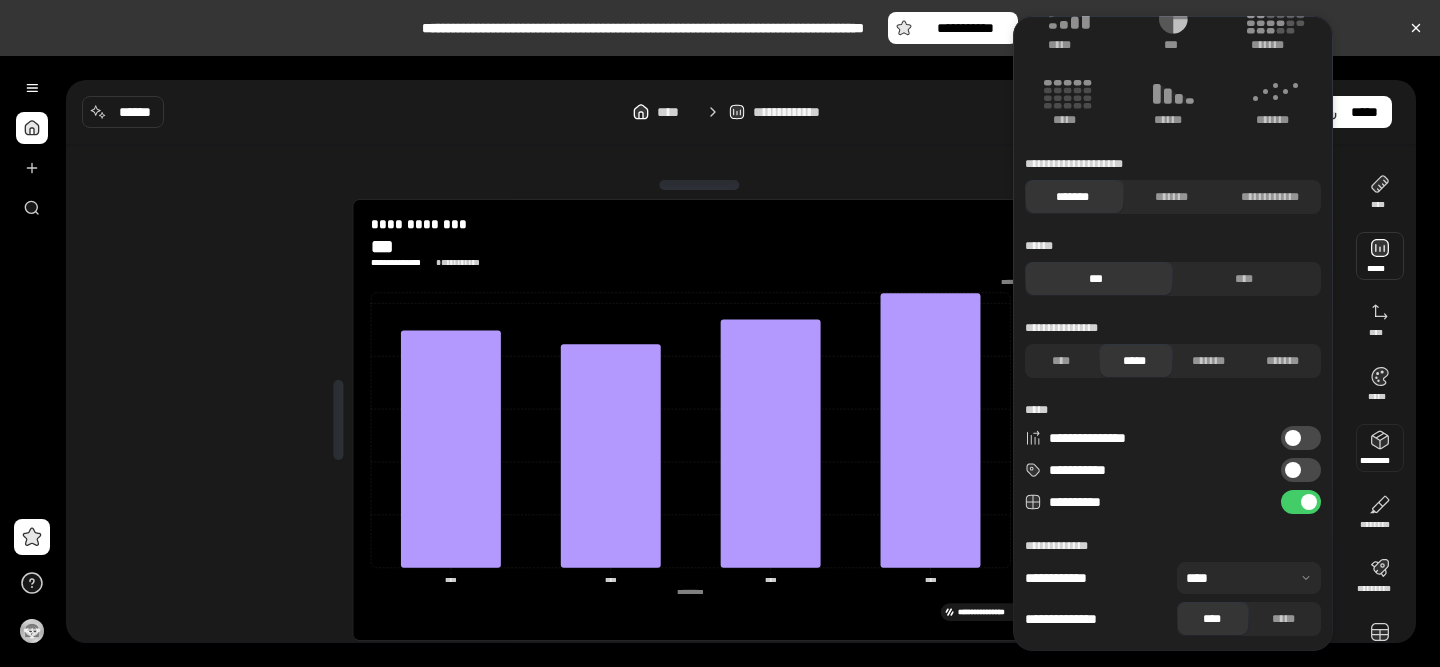 scroll, scrollTop: 110, scrollLeft: 0, axis: vertical 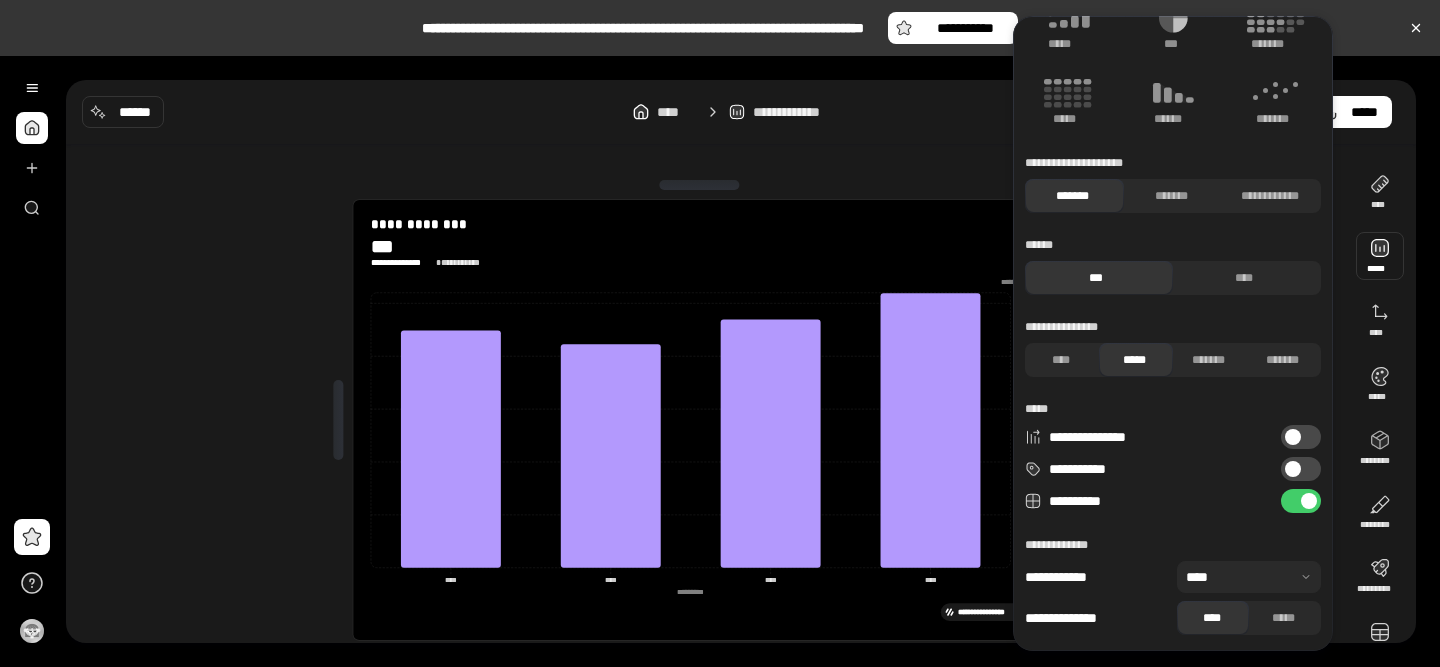 click at bounding box center [1249, 577] 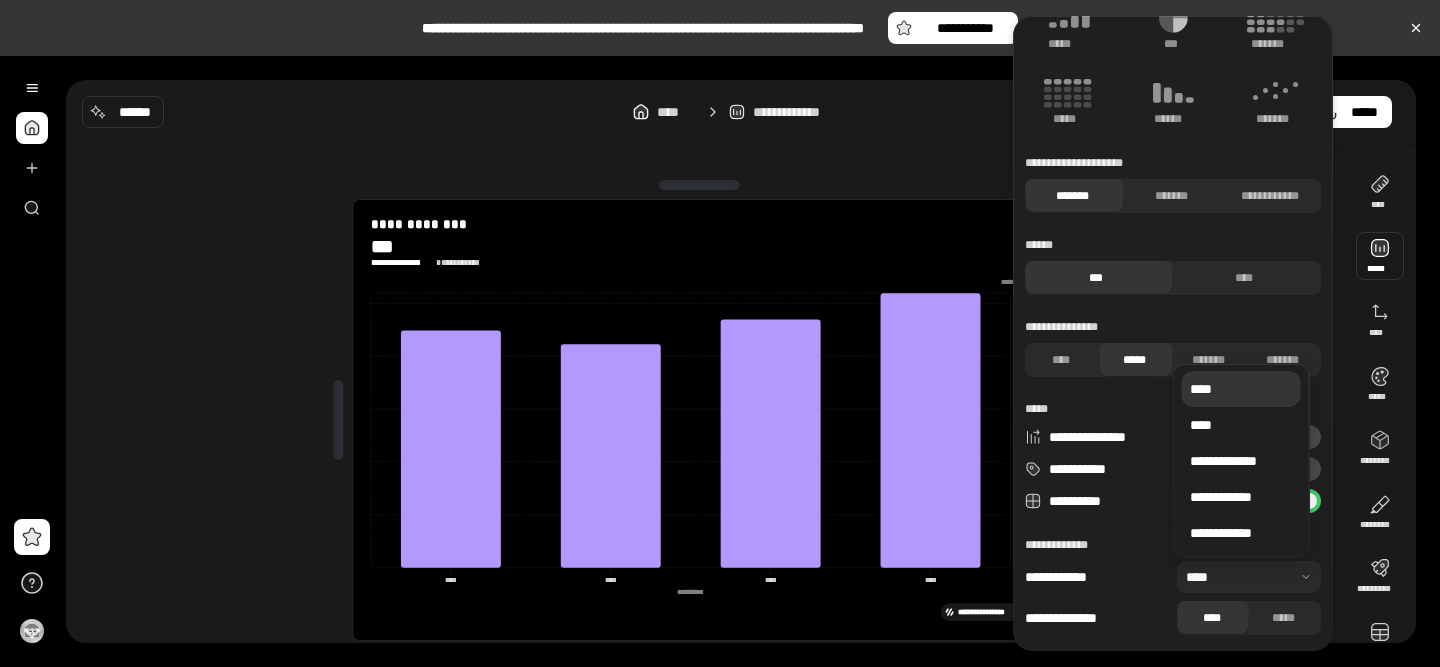 click at bounding box center [1249, 577] 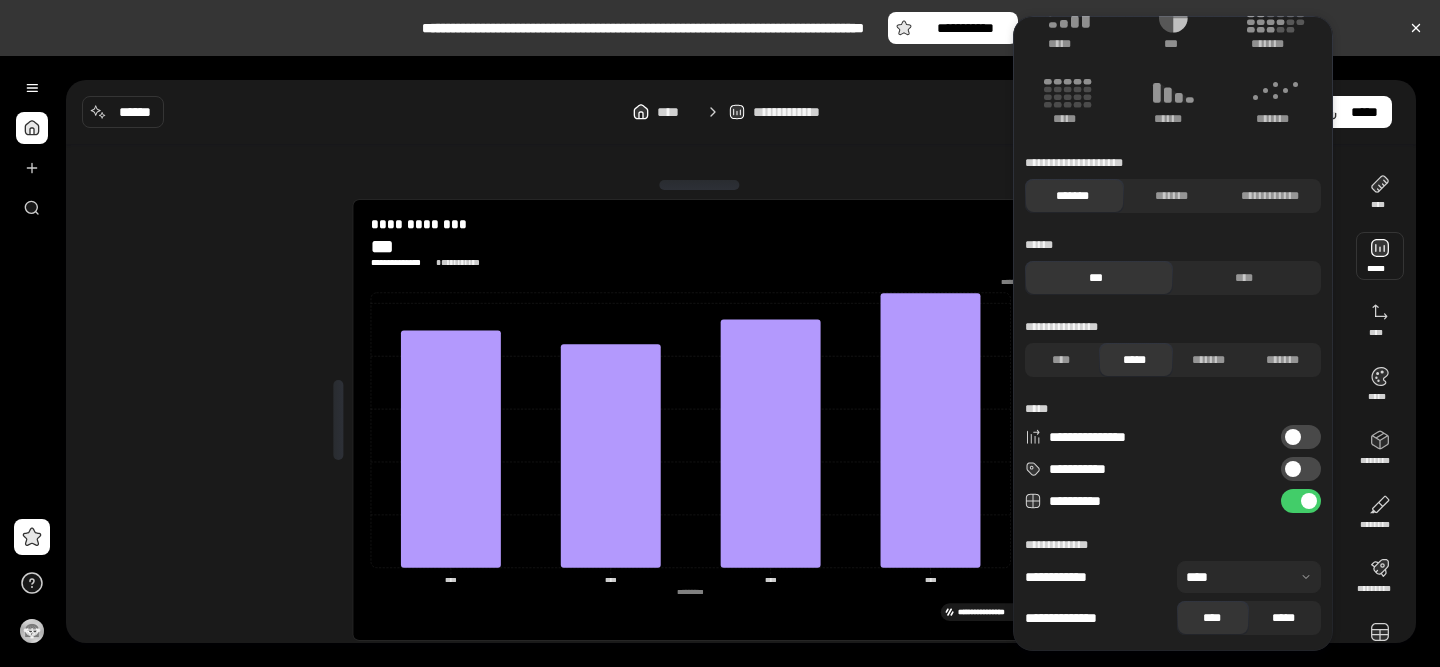 click on "*****" at bounding box center [1283, 618] 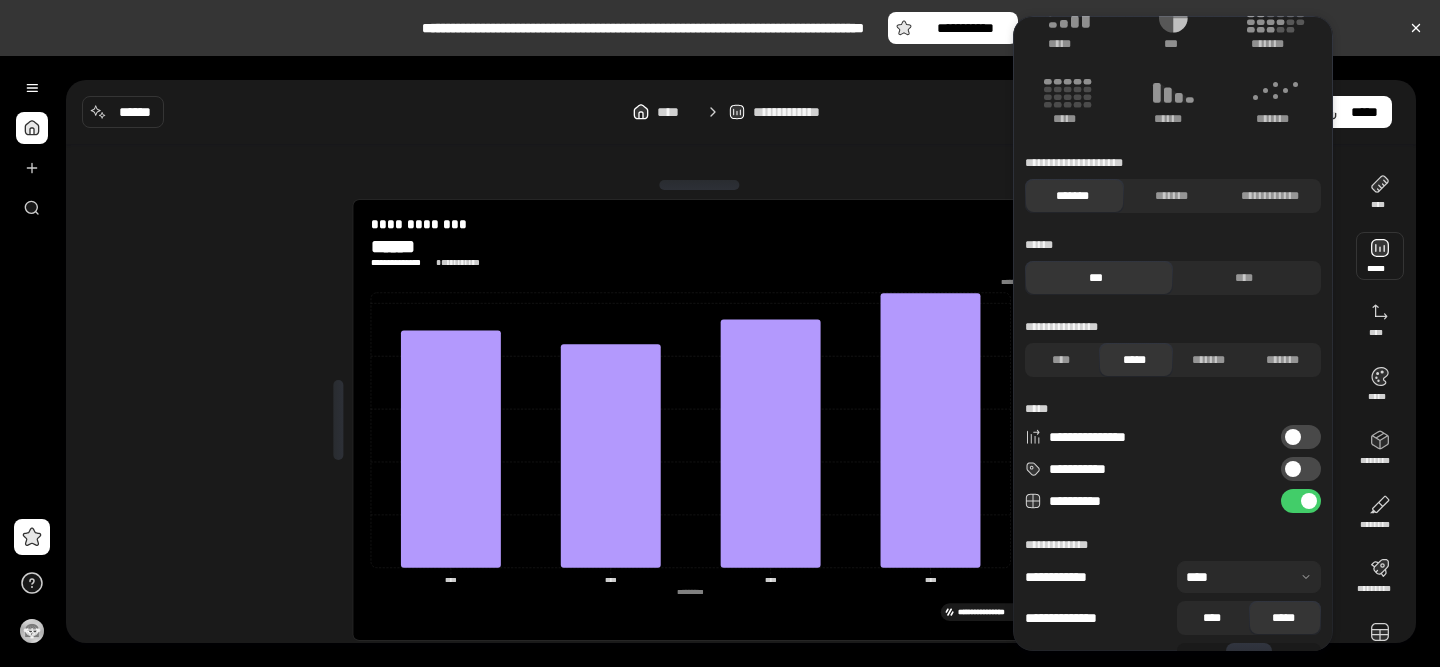 click on "****" at bounding box center (1211, 618) 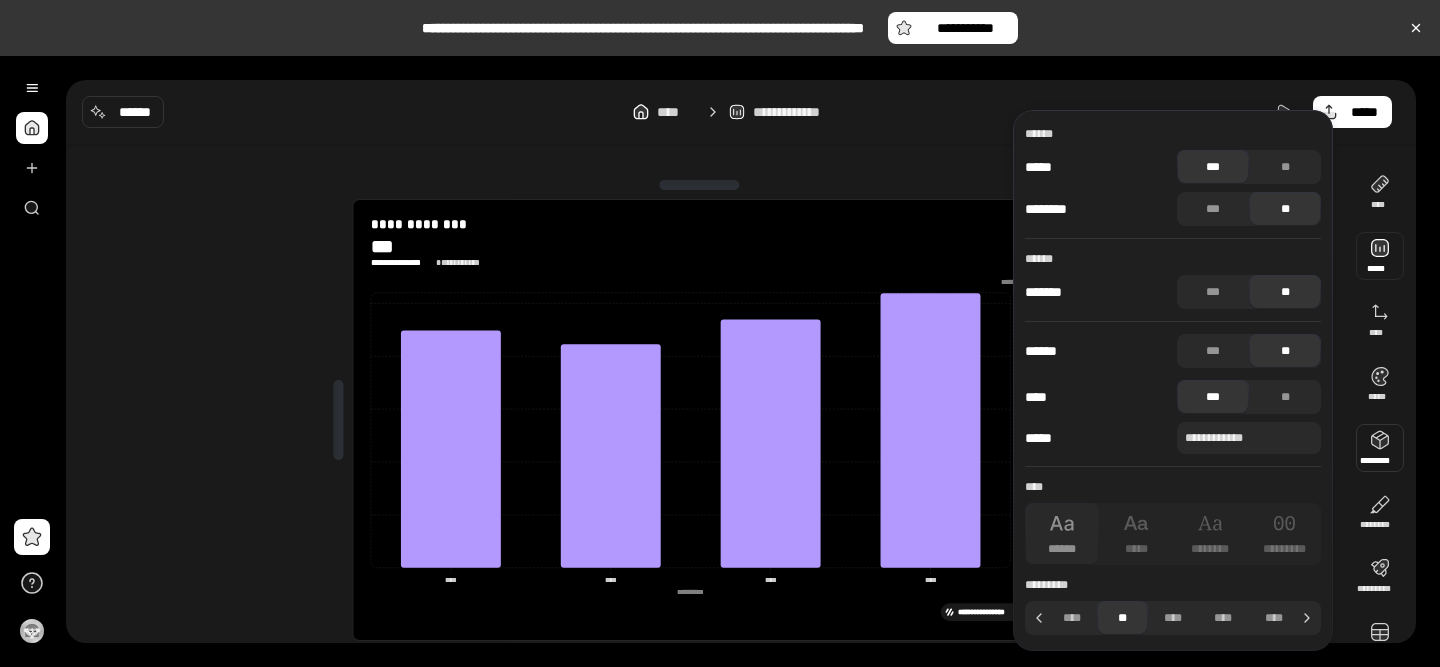 click at bounding box center (699, 185) 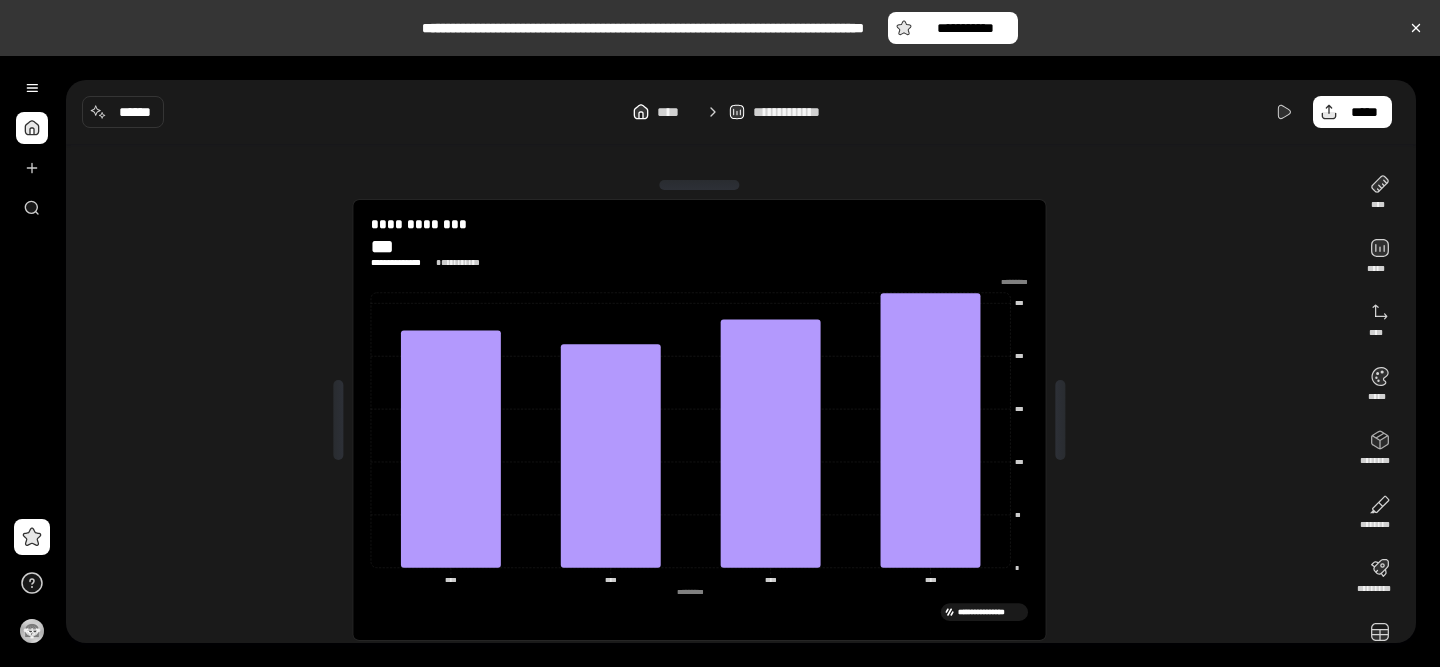 click on "**********" at bounding box center [707, 420] 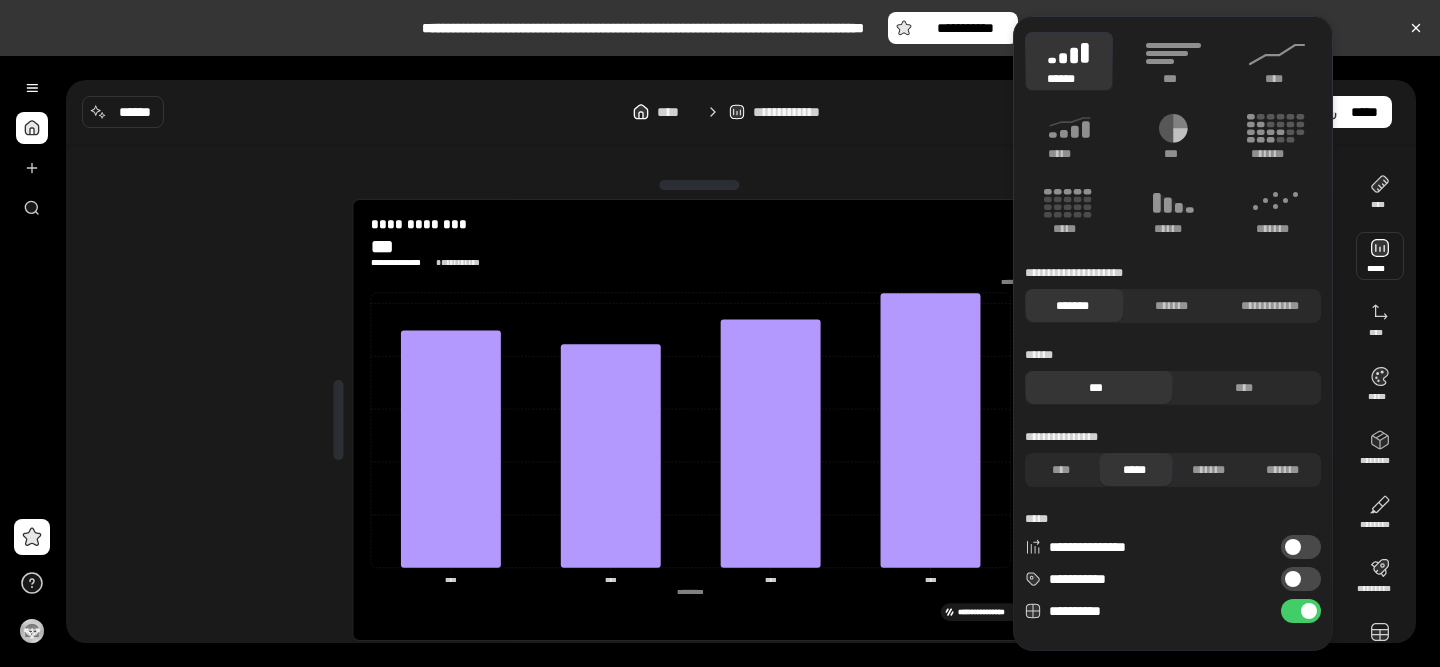 click at bounding box center (1380, 256) 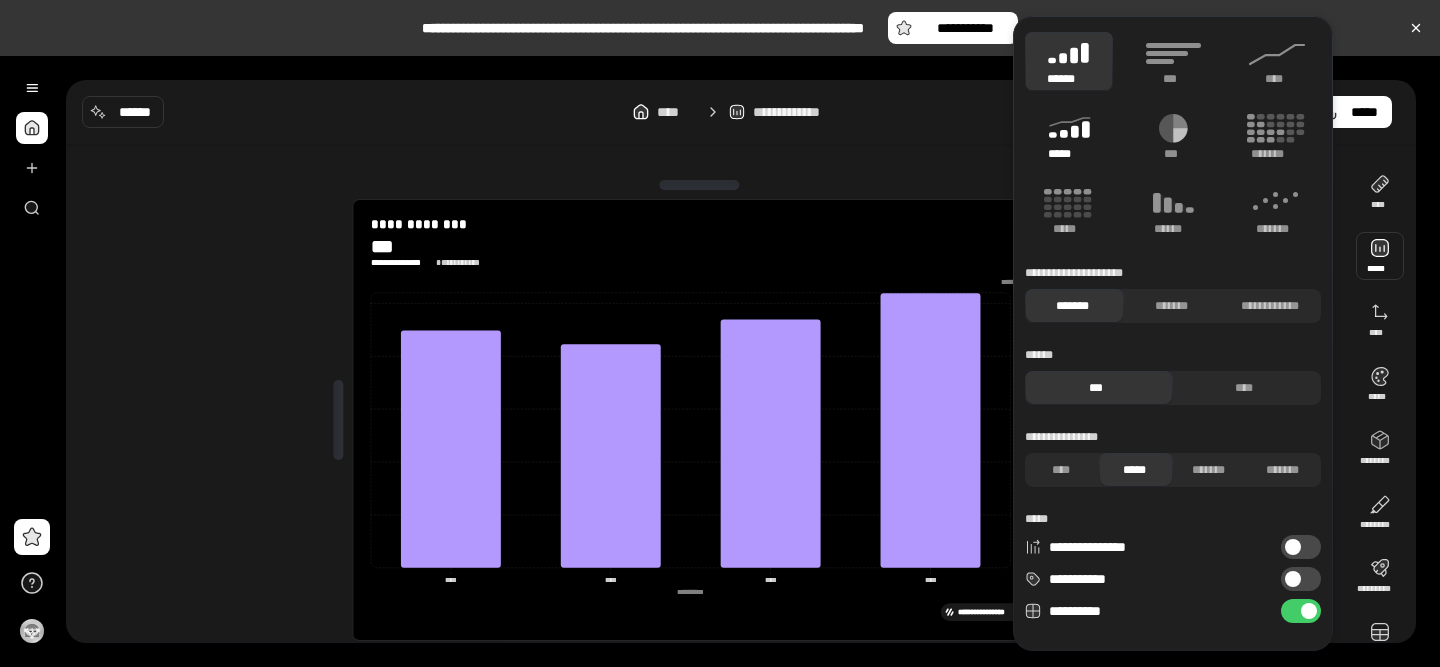 click 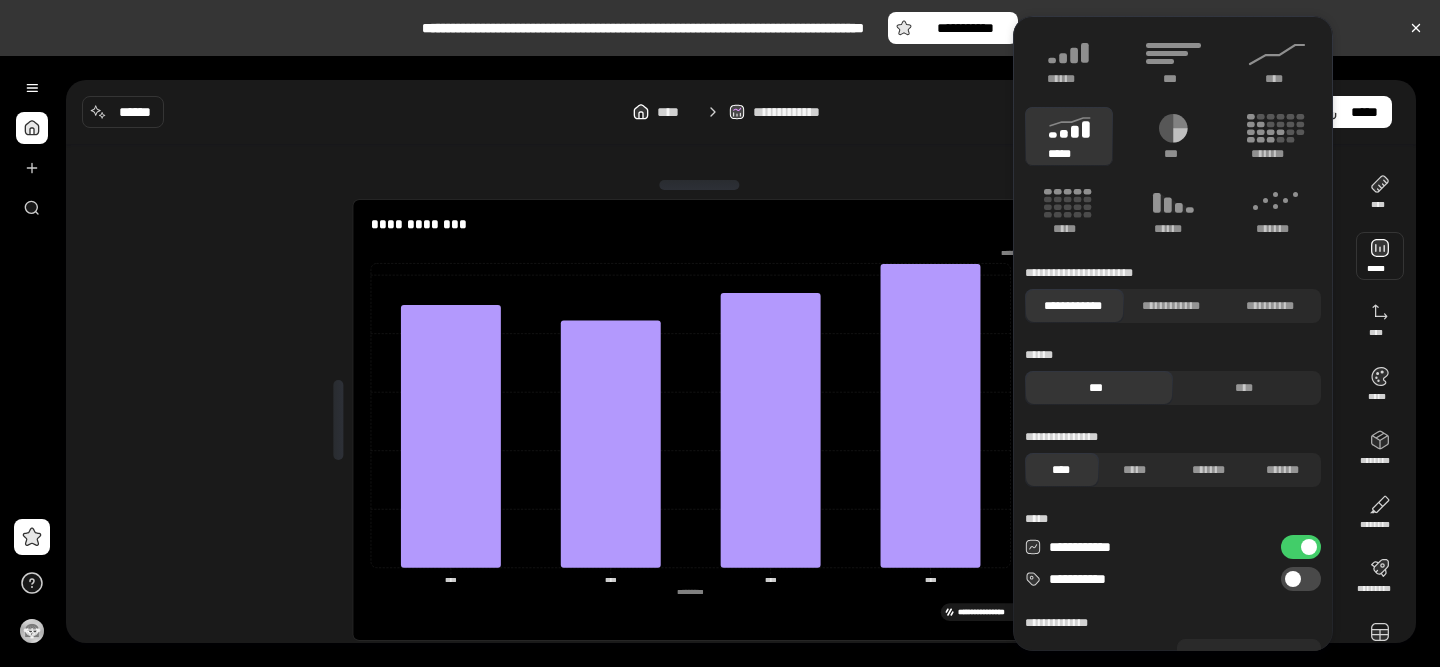 click on "*****" at bounding box center [1069, 136] 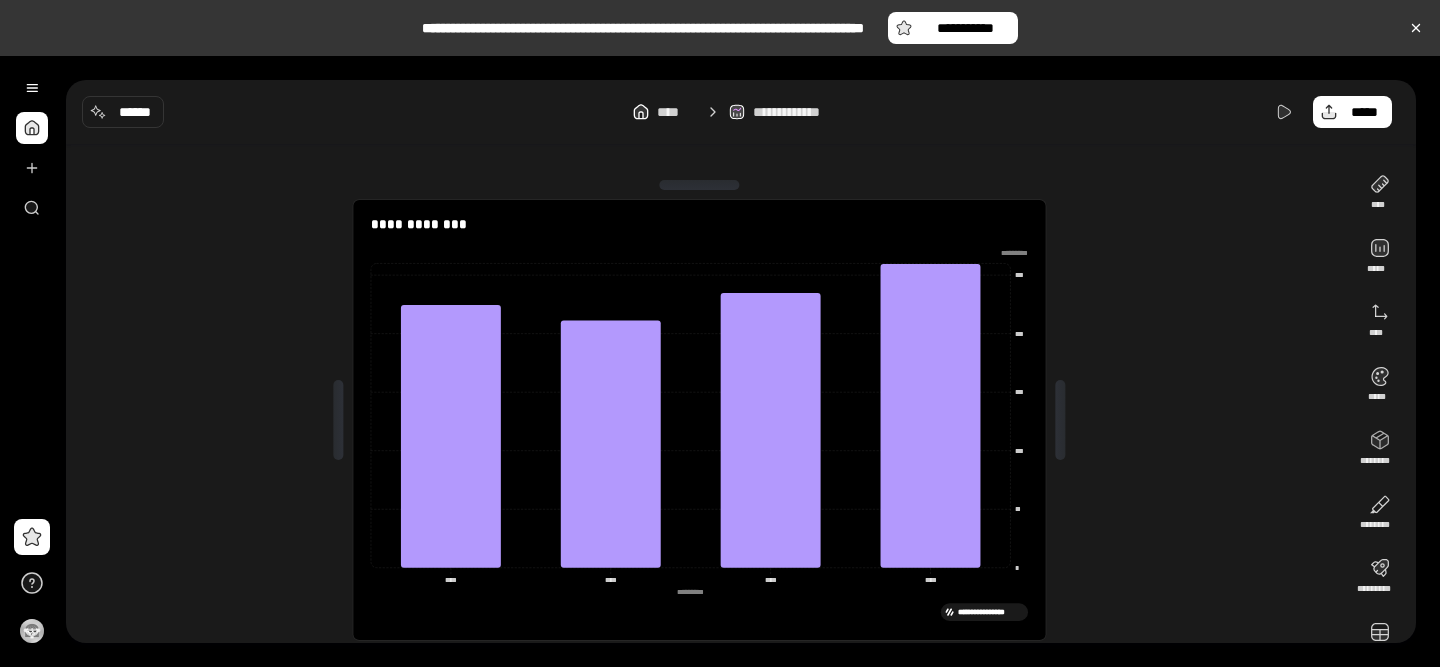 click on "**********" at bounding box center (707, 420) 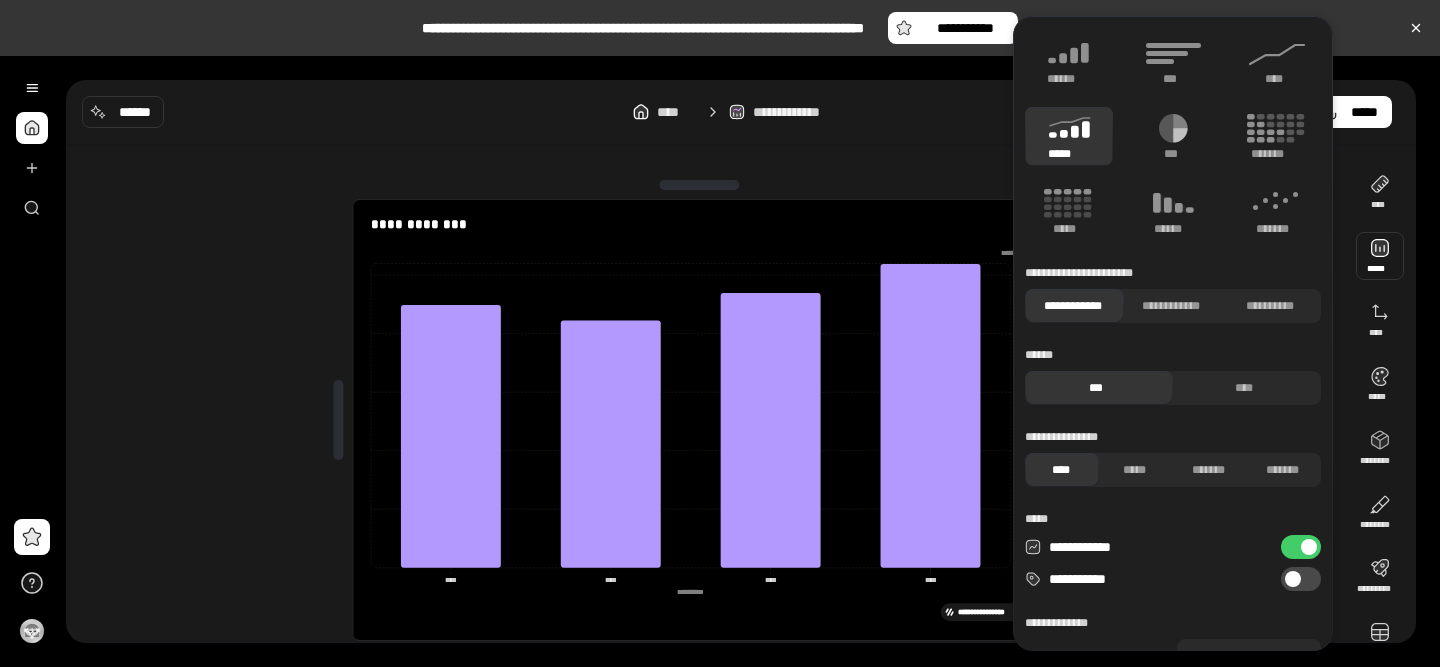 click at bounding box center [1380, 256] 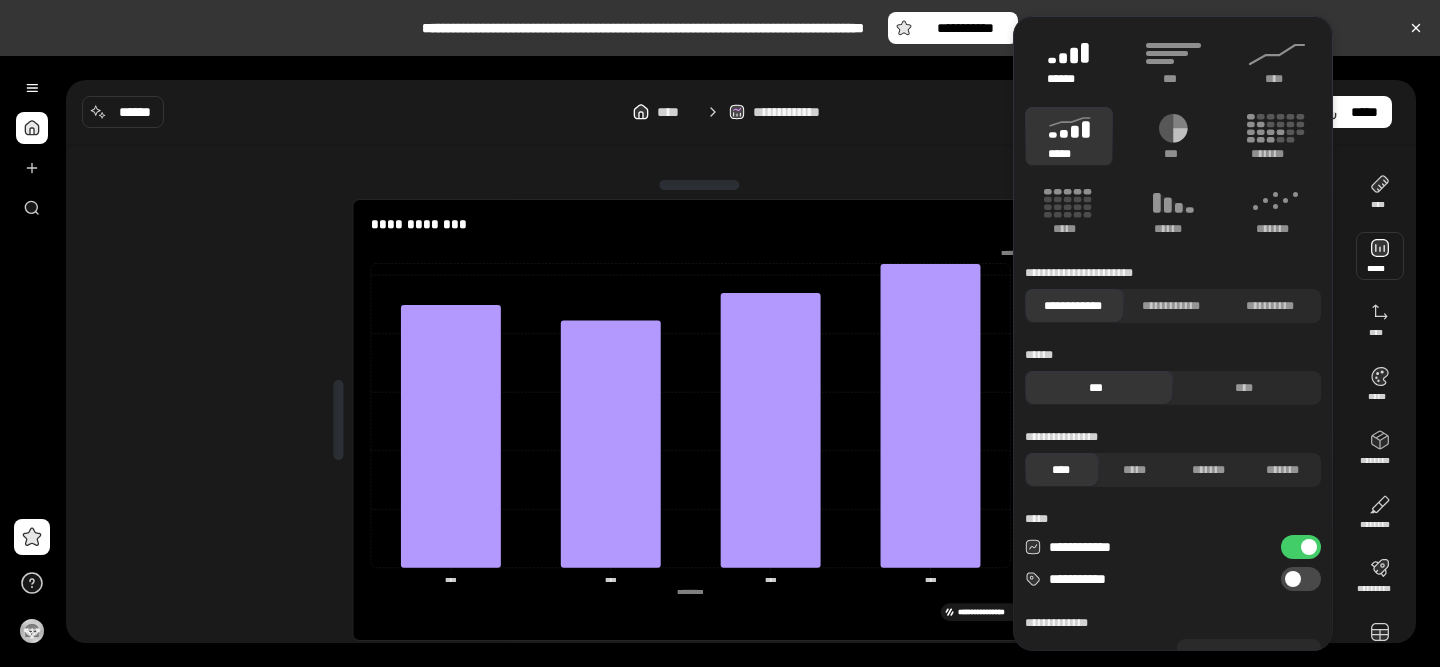 click 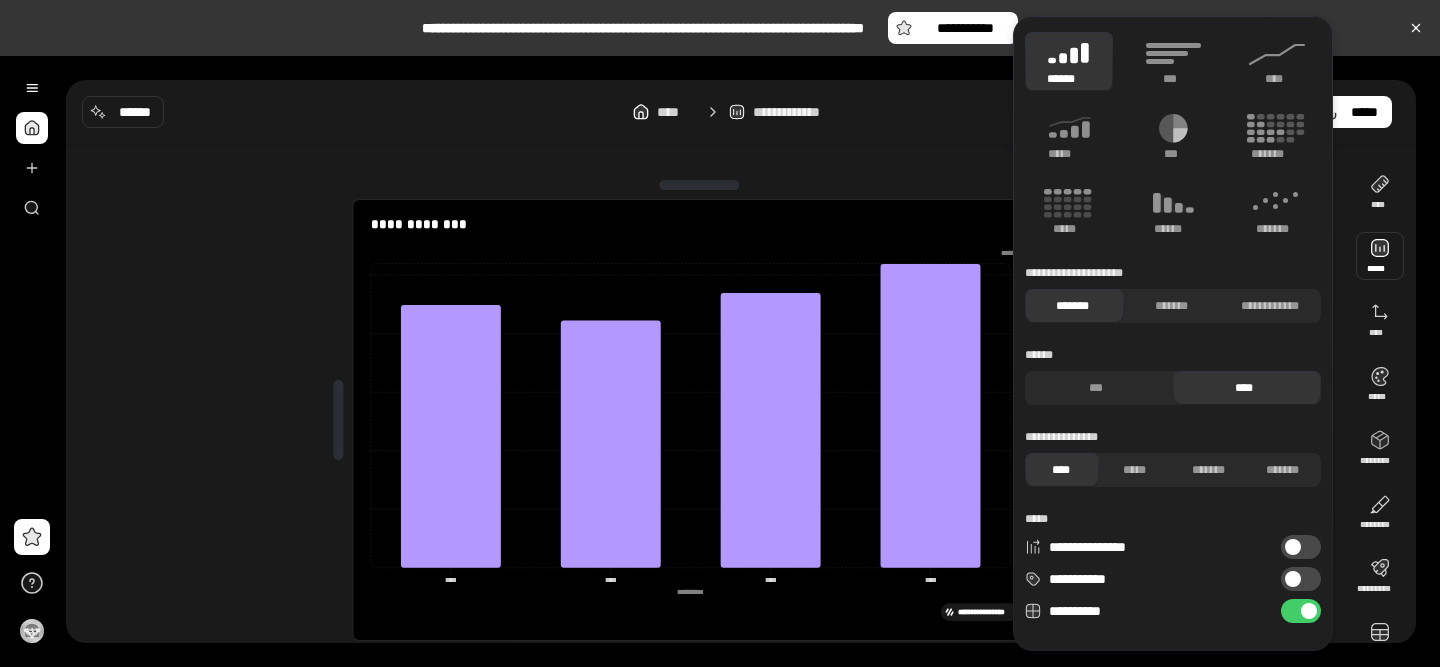 click on "******" at bounding box center [1069, 61] 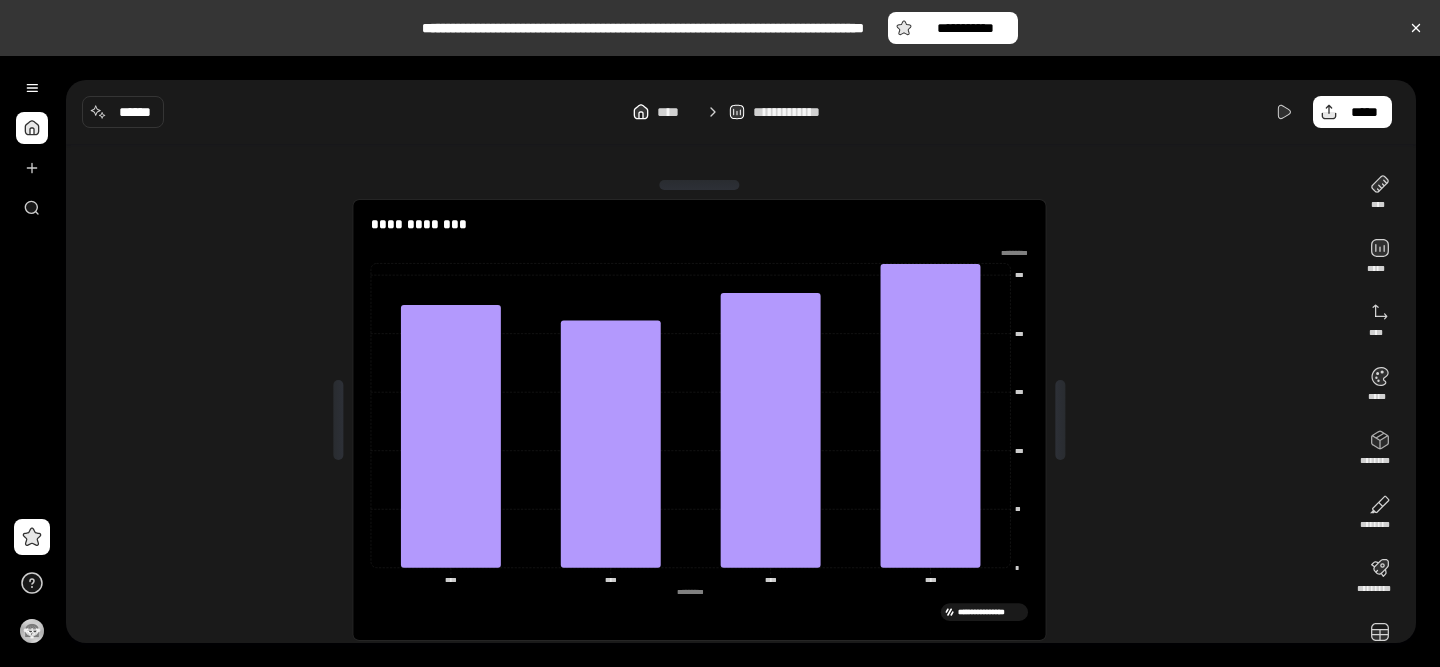 click on "**********" at bounding box center (741, 112) 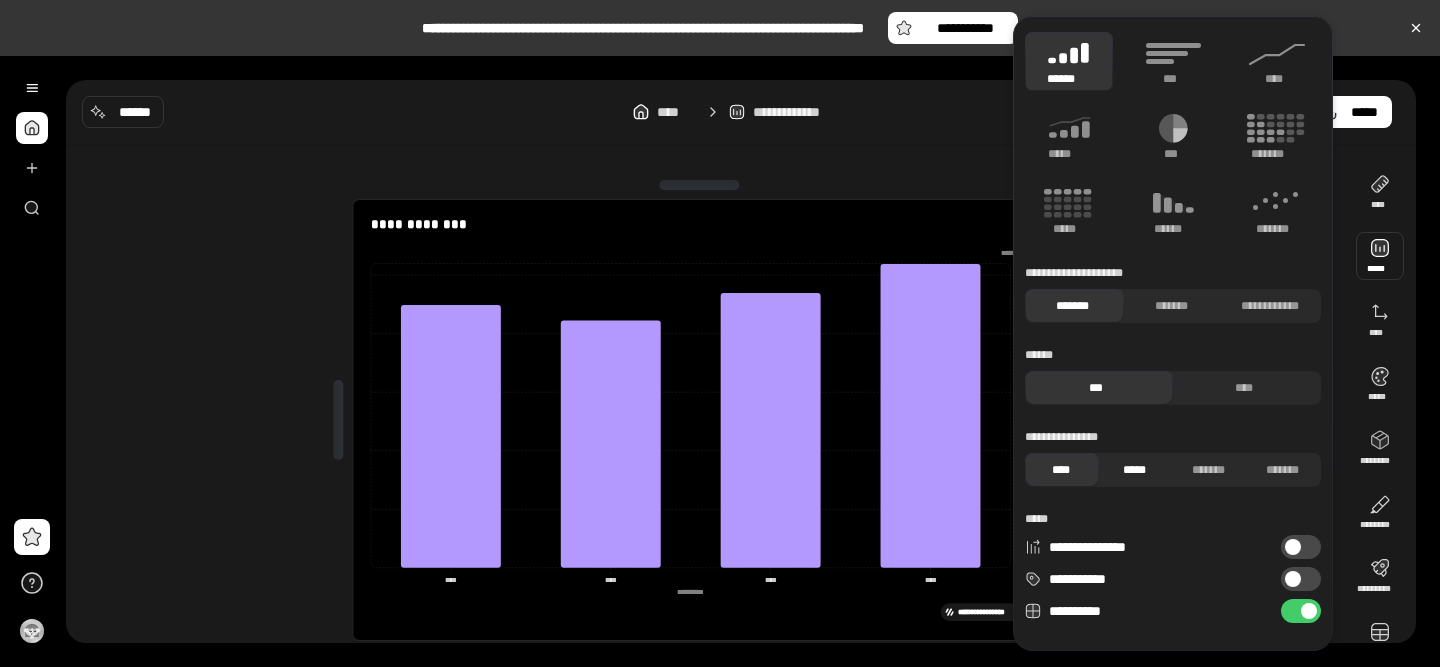 click on "*****" at bounding box center (1134, 470) 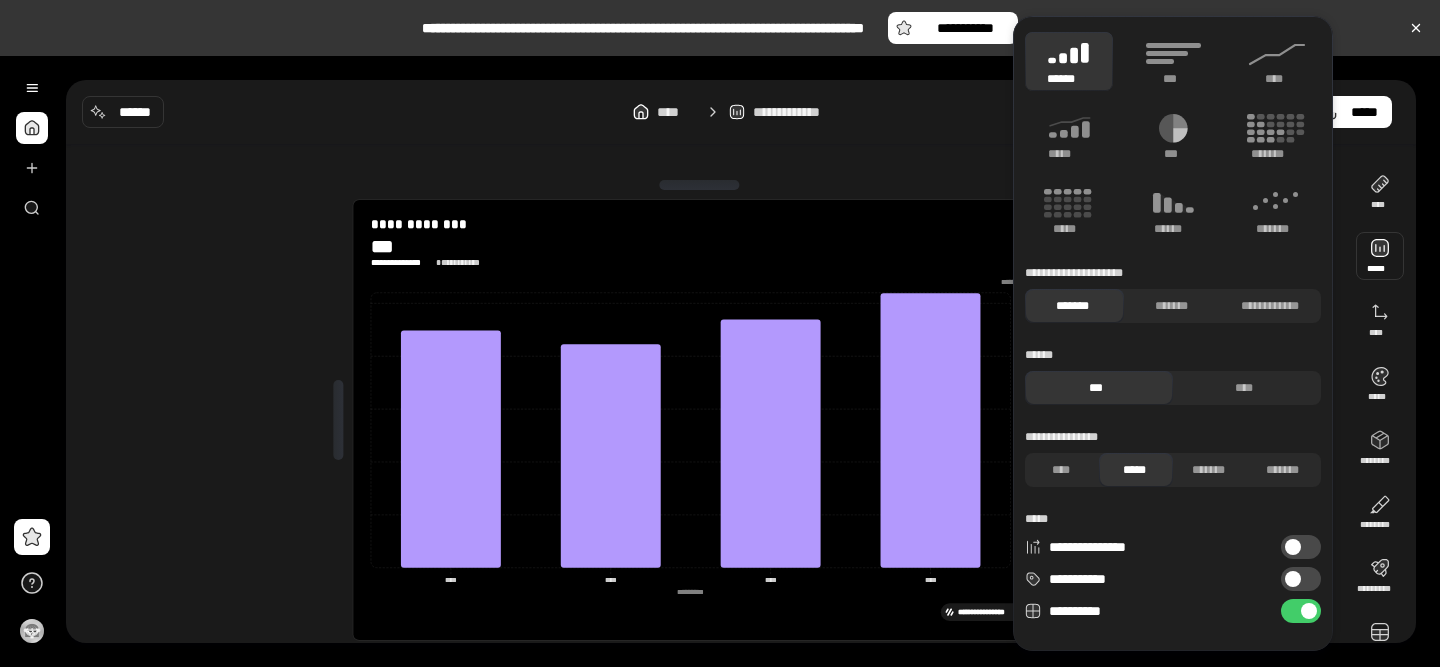 click on "**********" at bounding box center (741, 112) 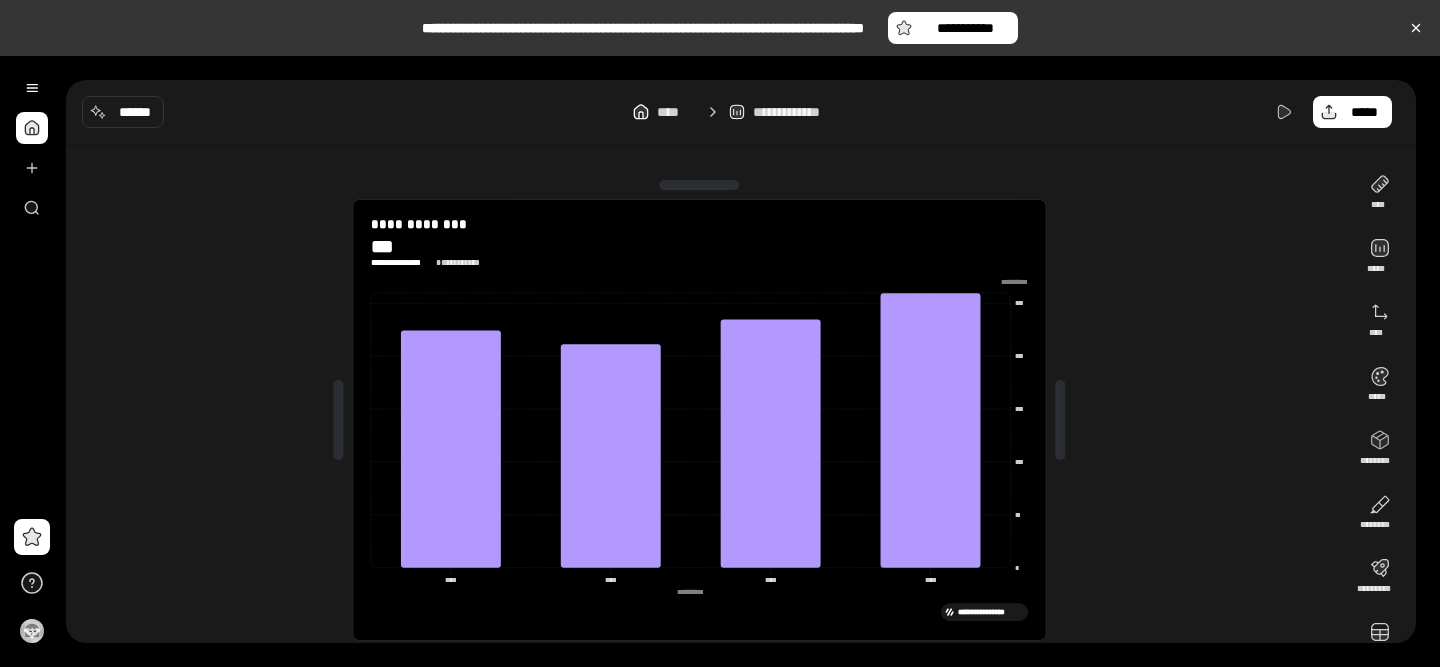 scroll, scrollTop: 37, scrollLeft: 0, axis: vertical 